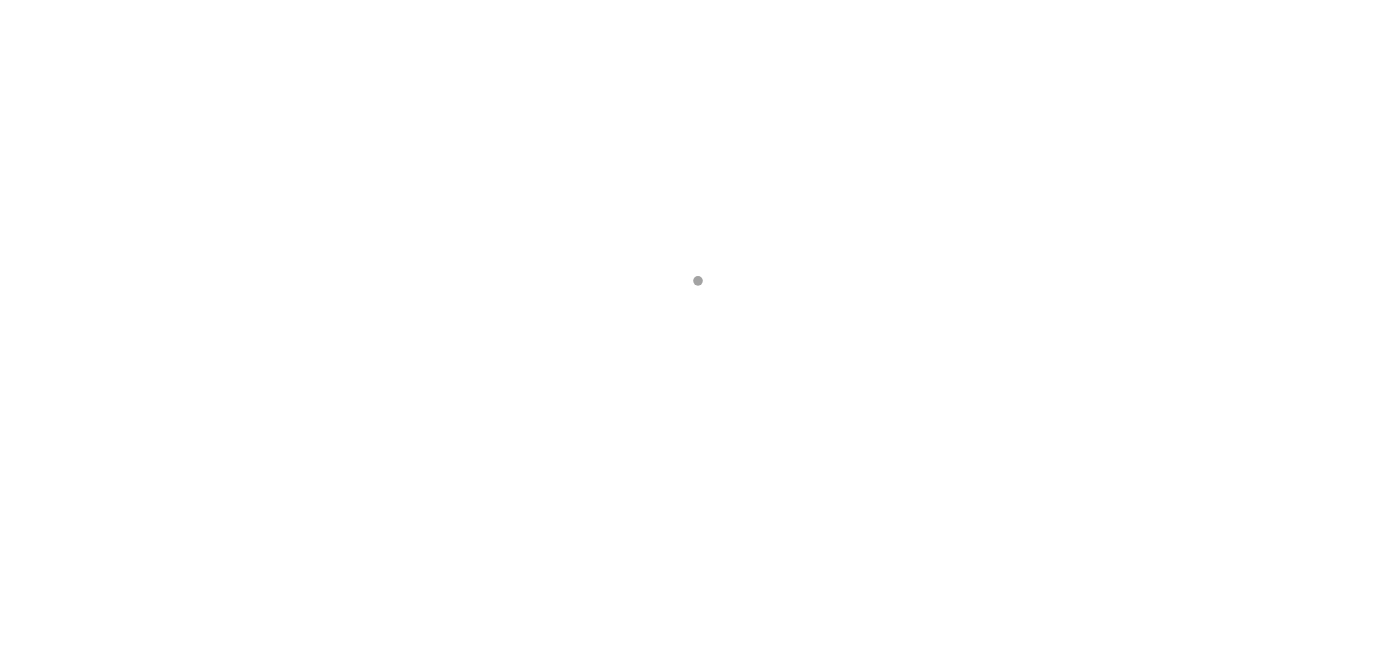 scroll, scrollTop: 0, scrollLeft: 0, axis: both 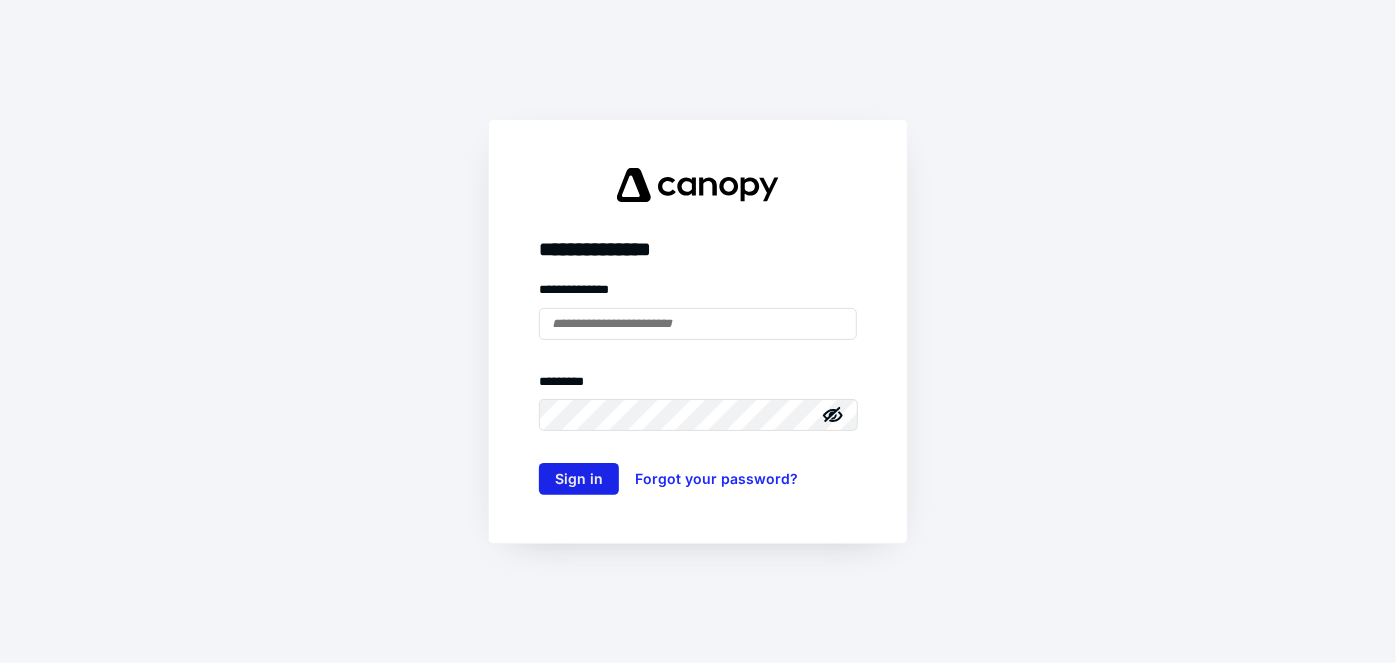 type on "**********" 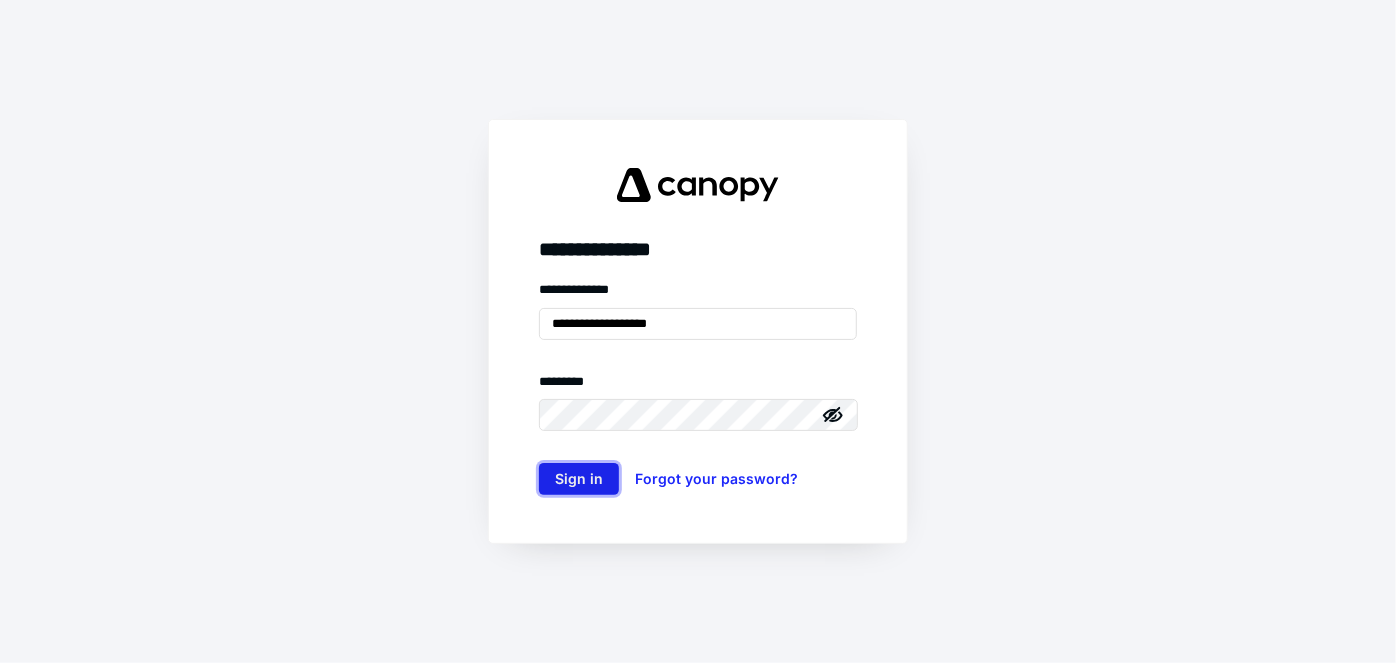 click on "Sign in" at bounding box center [579, 479] 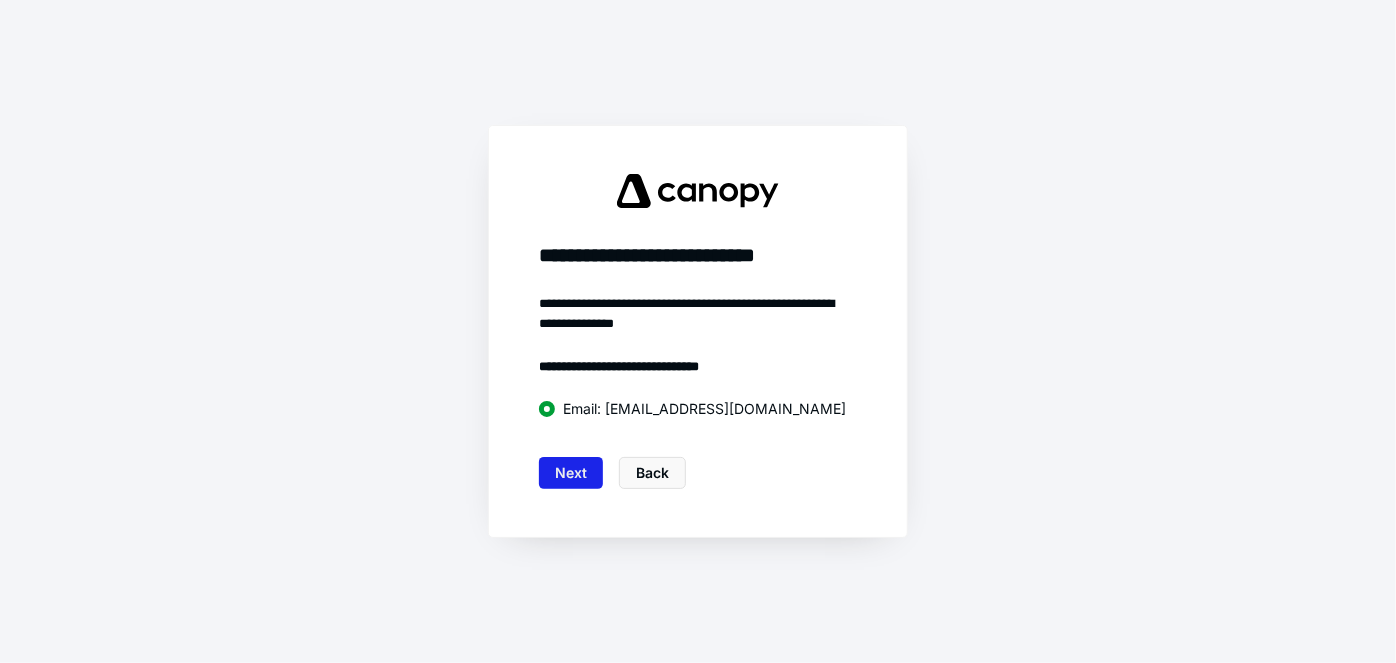 click on "Next" at bounding box center [571, 473] 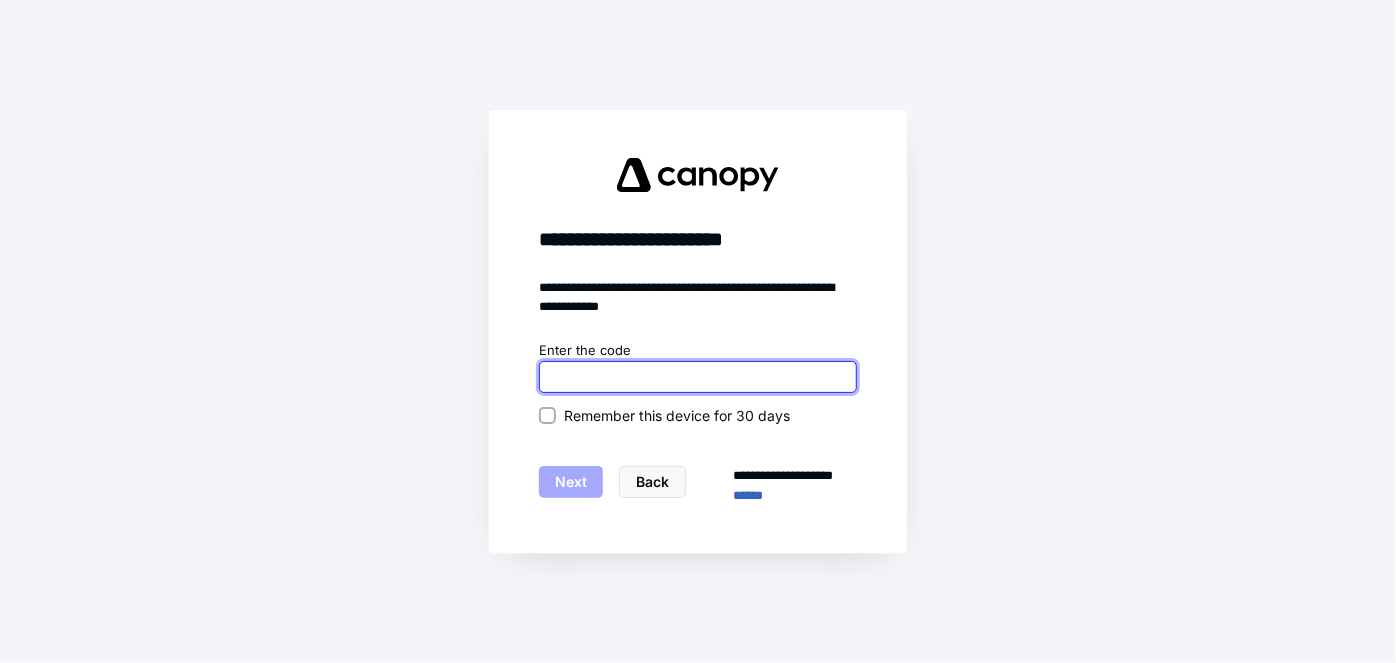 click at bounding box center [698, 377] 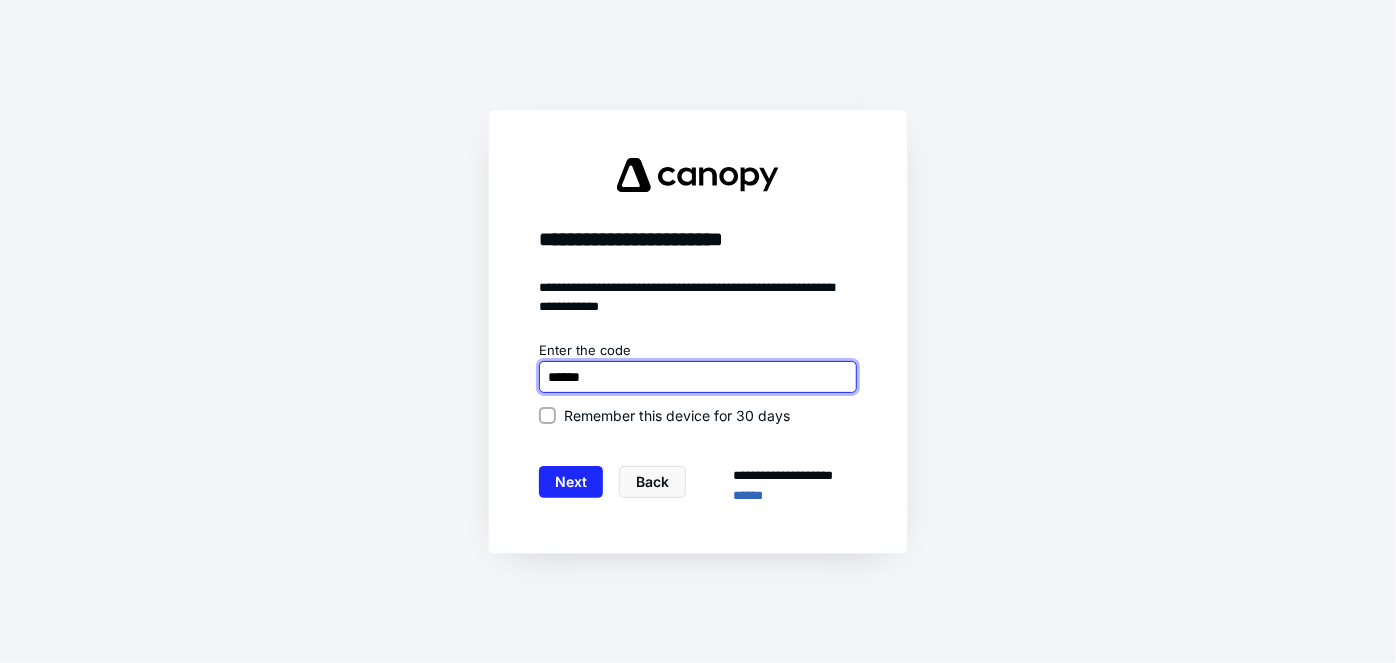type on "******" 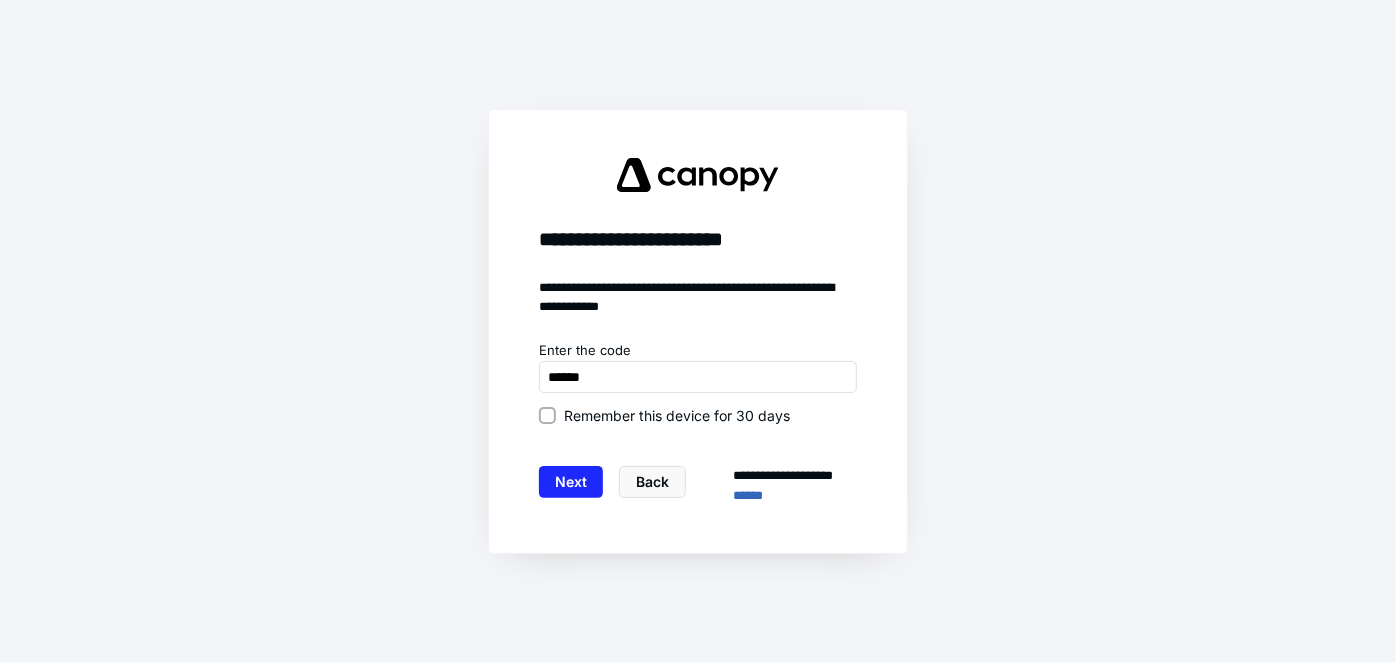 click on "Remember this device for 30 days" at bounding box center (698, 415) 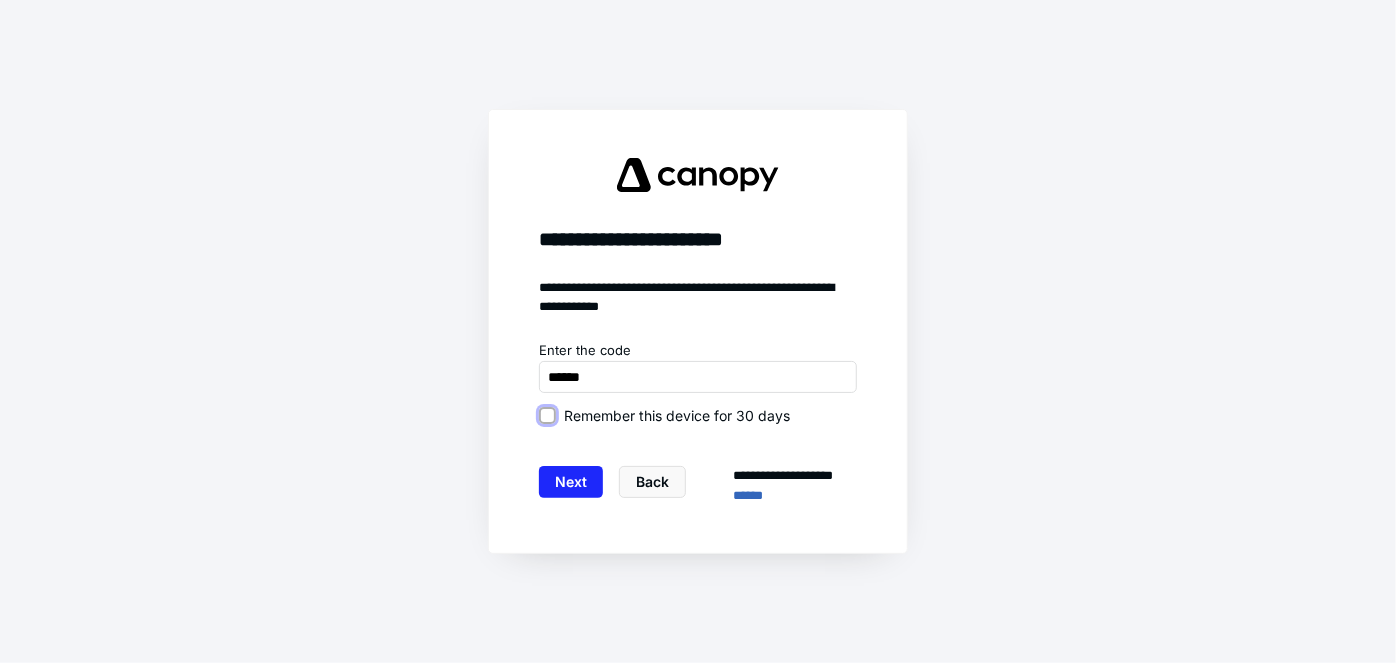 checkbox on "true" 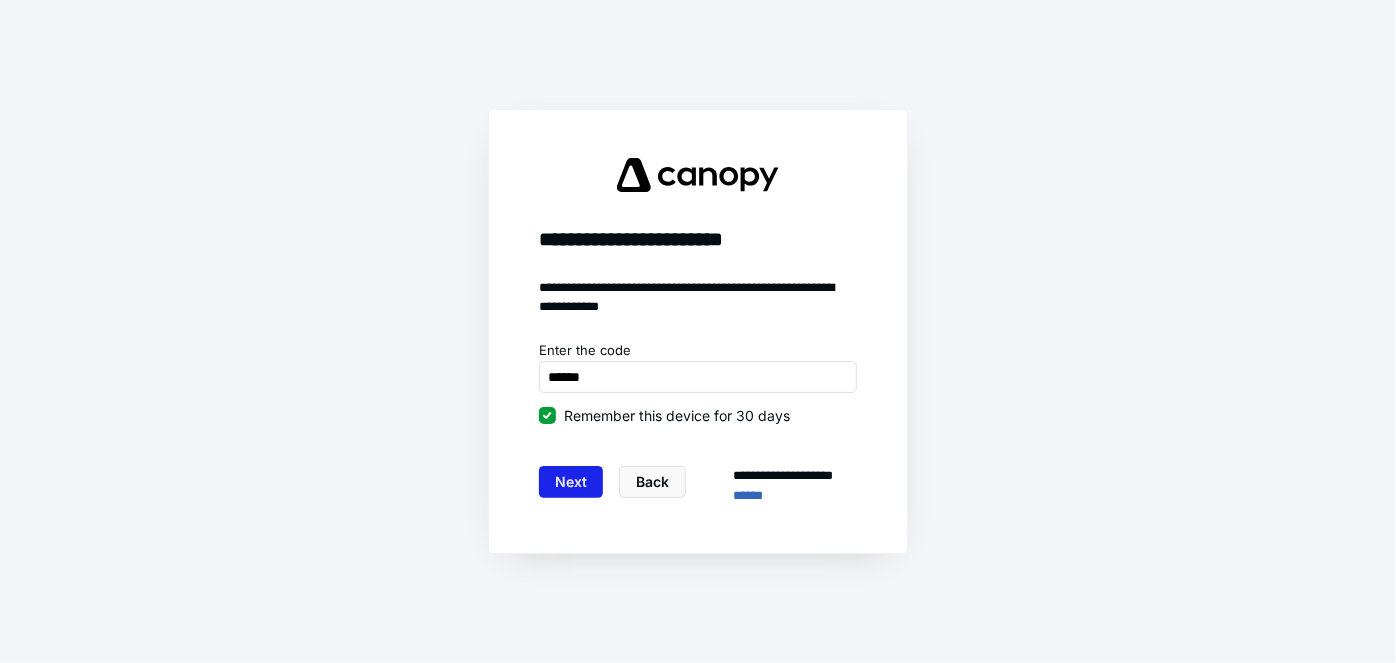 click on "Next" at bounding box center [571, 482] 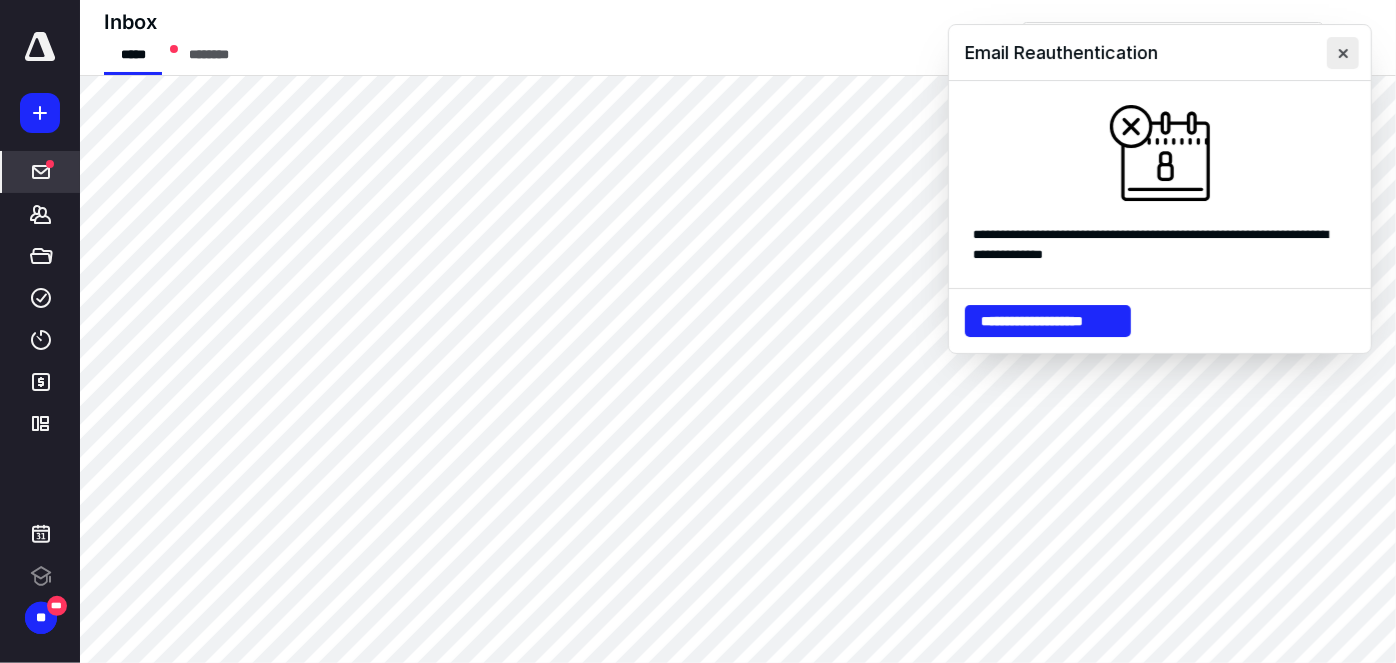 click at bounding box center [1343, 53] 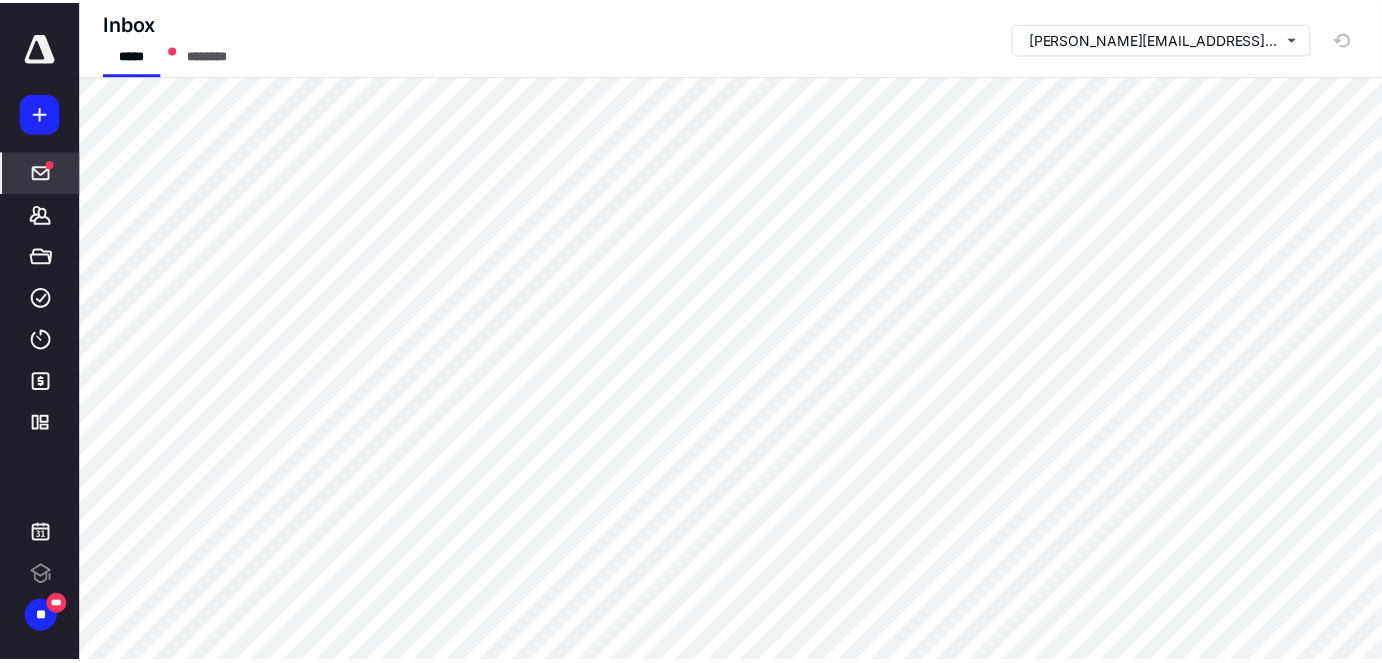 scroll, scrollTop: 0, scrollLeft: 0, axis: both 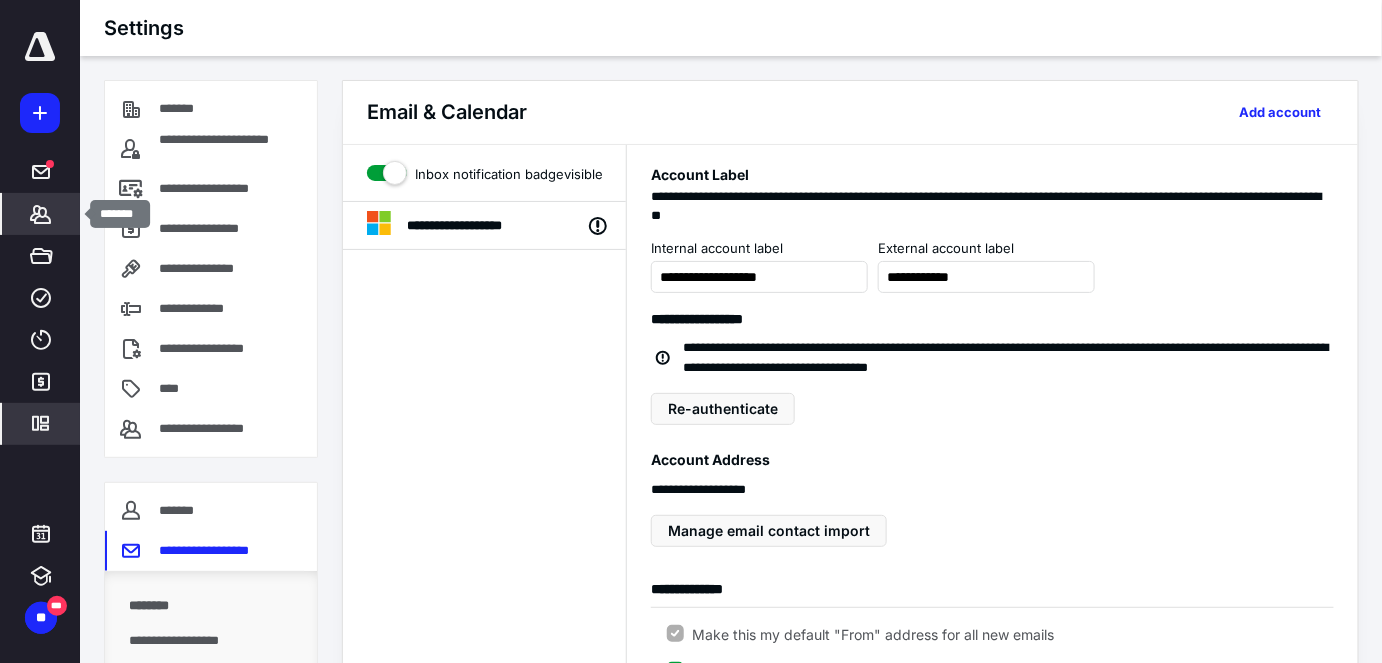 click 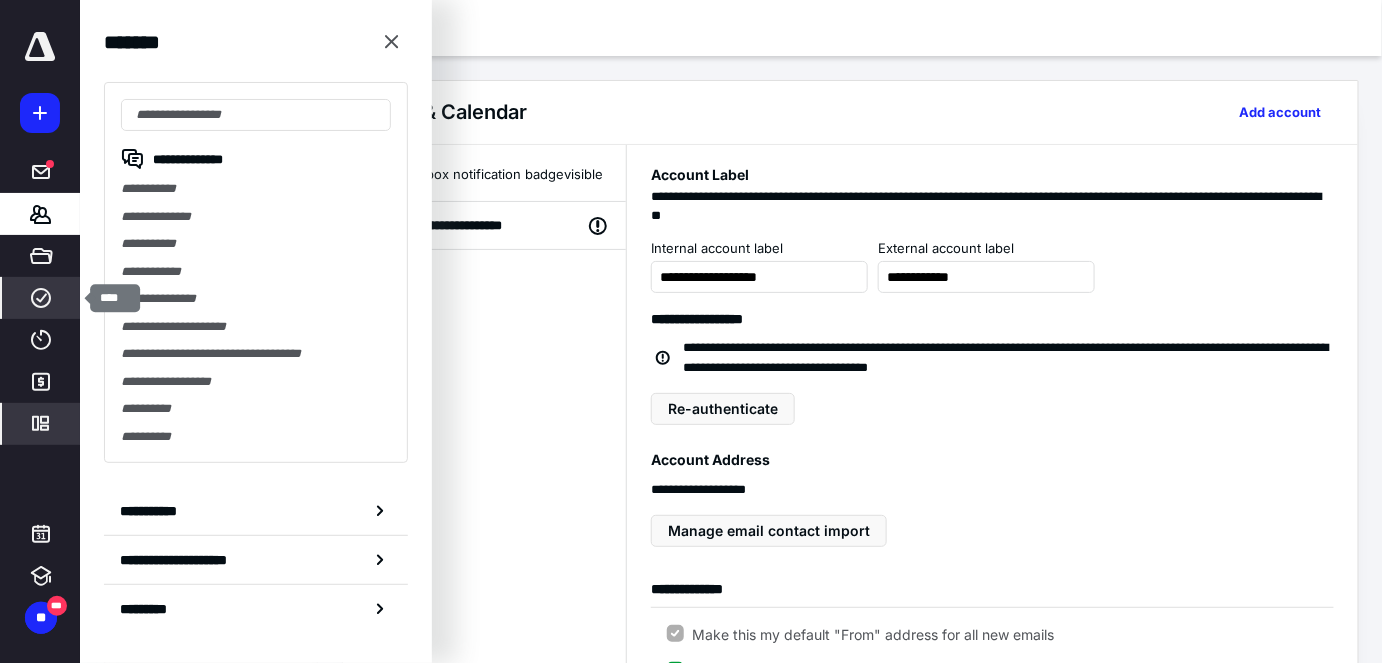 click 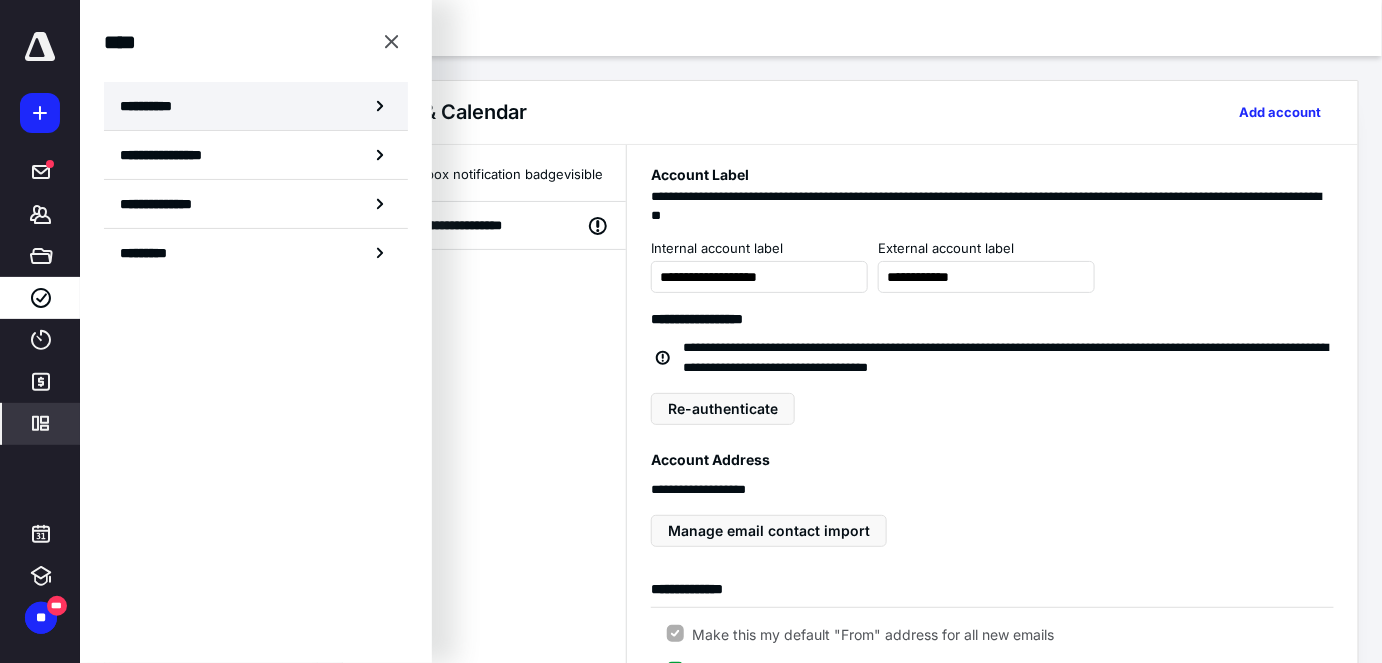 click on "**********" at bounding box center [256, 106] 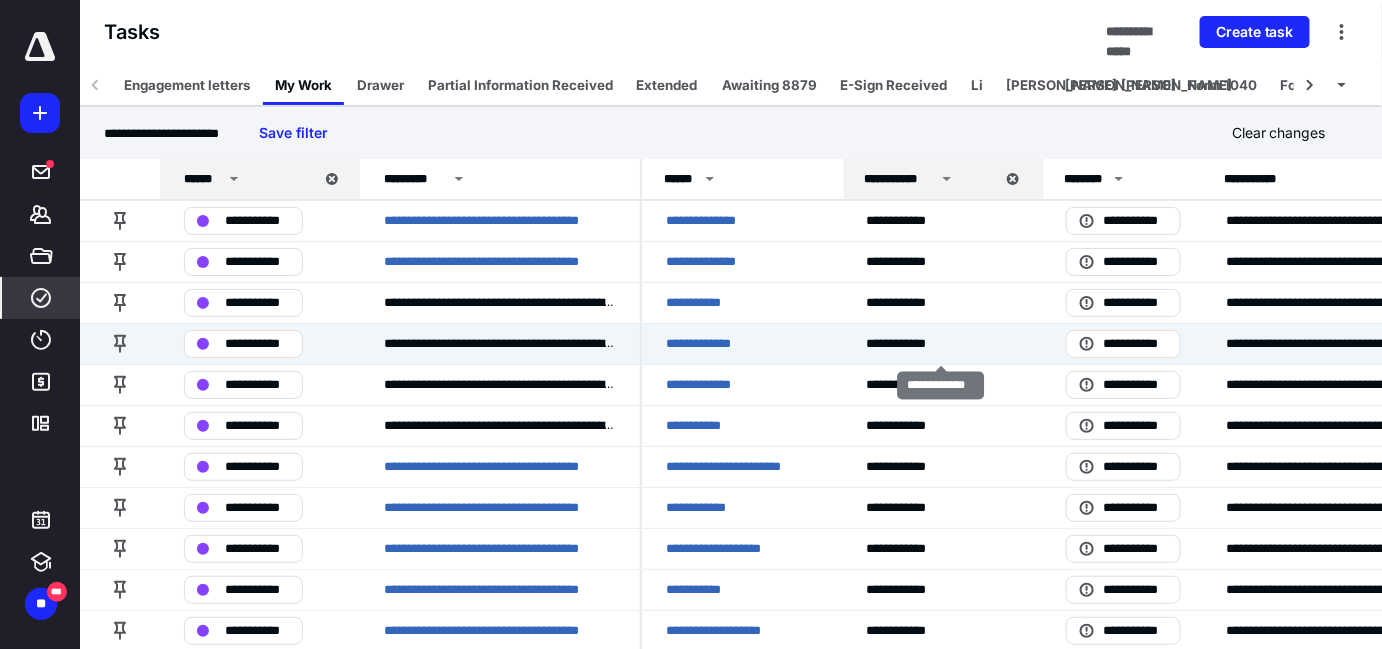 drag, startPoint x: 865, startPoint y: 354, endPoint x: 866, endPoint y: 689, distance: 335.0015 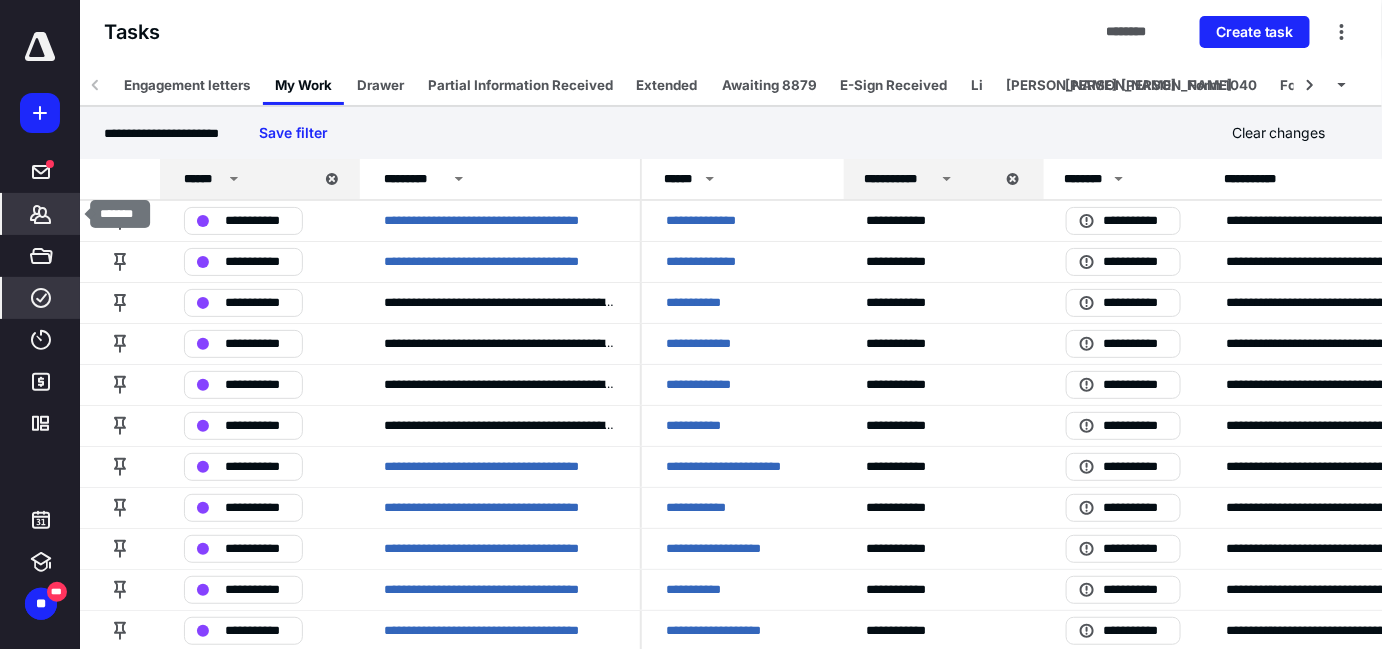 click 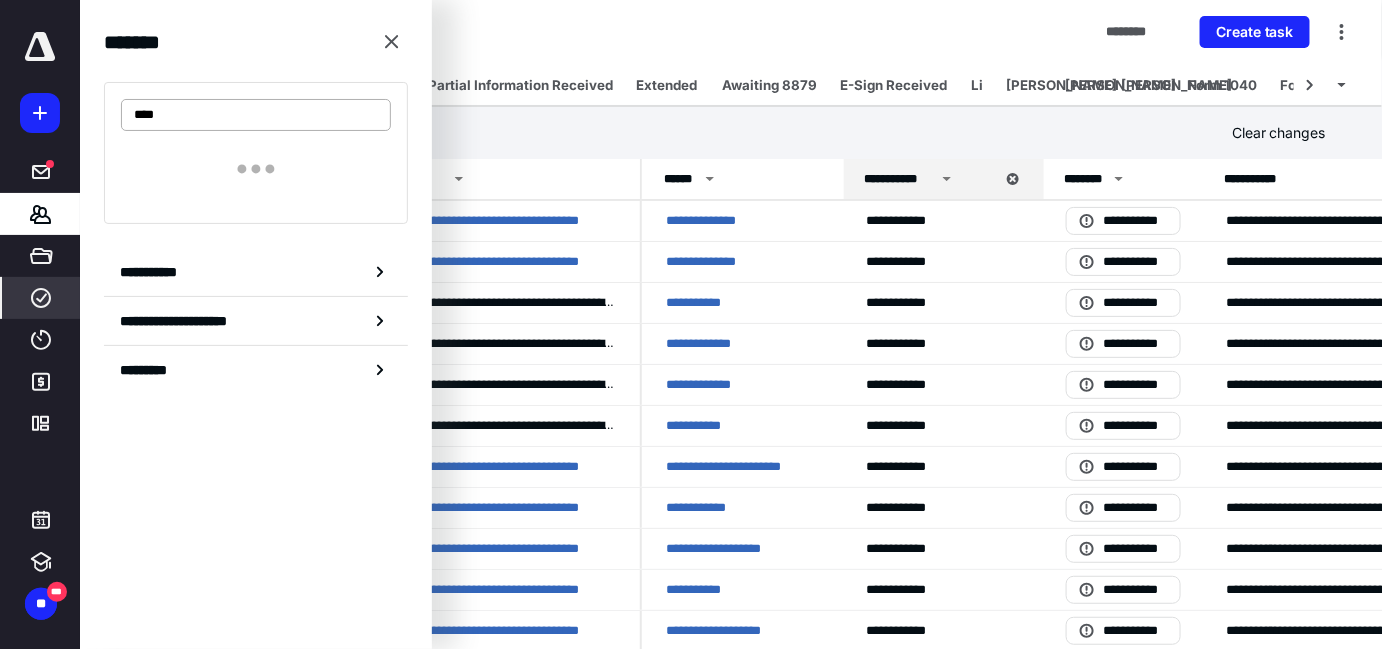 type on "****" 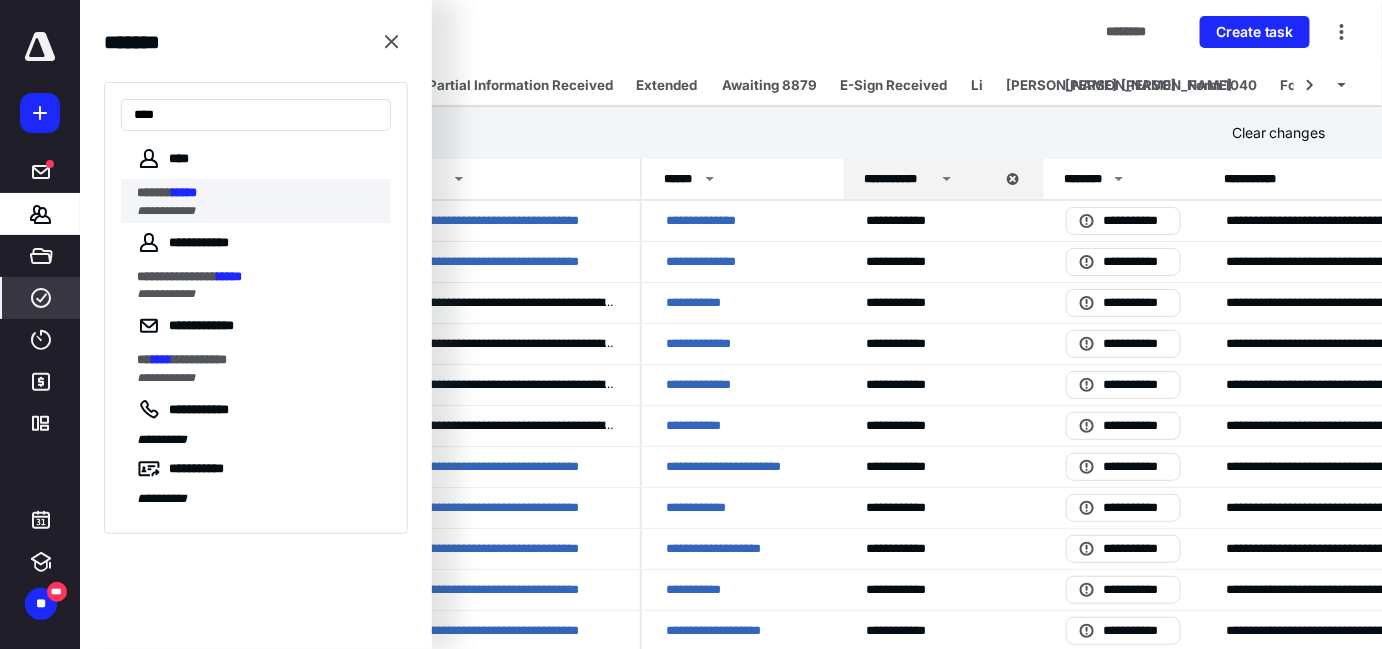 click on "**********" at bounding box center (166, 211) 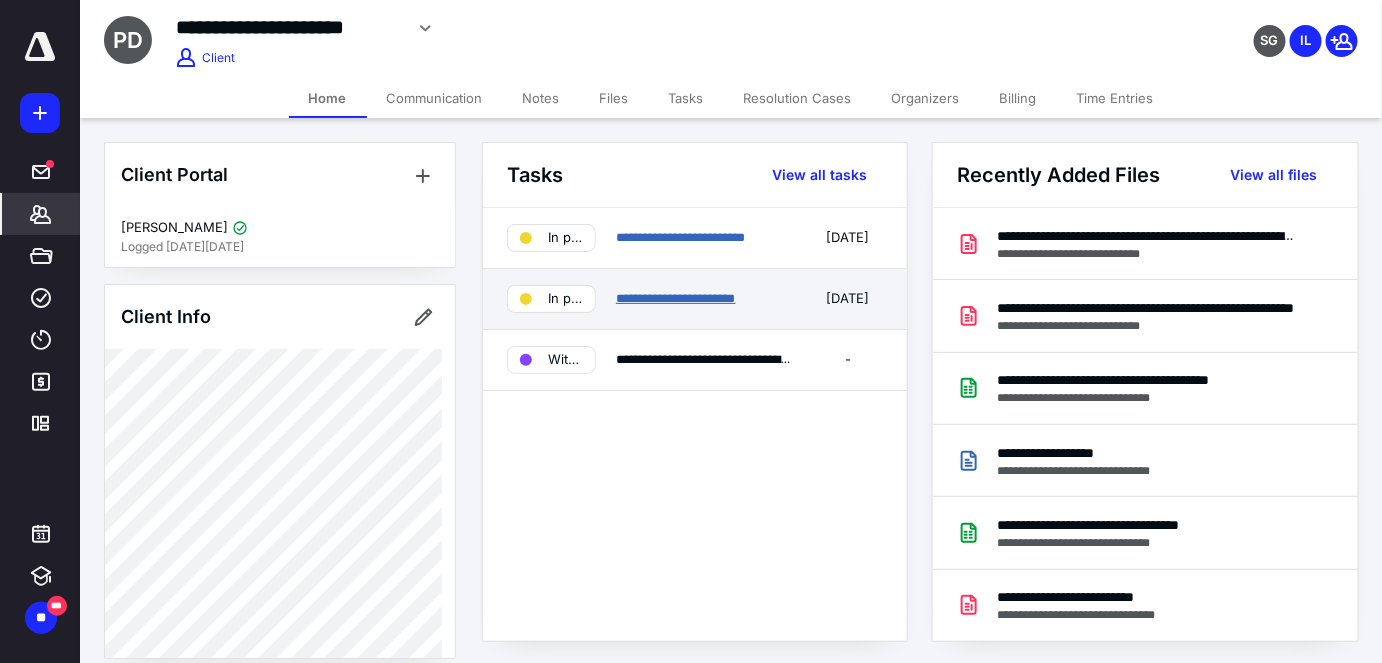 click on "**********" at bounding box center (676, 298) 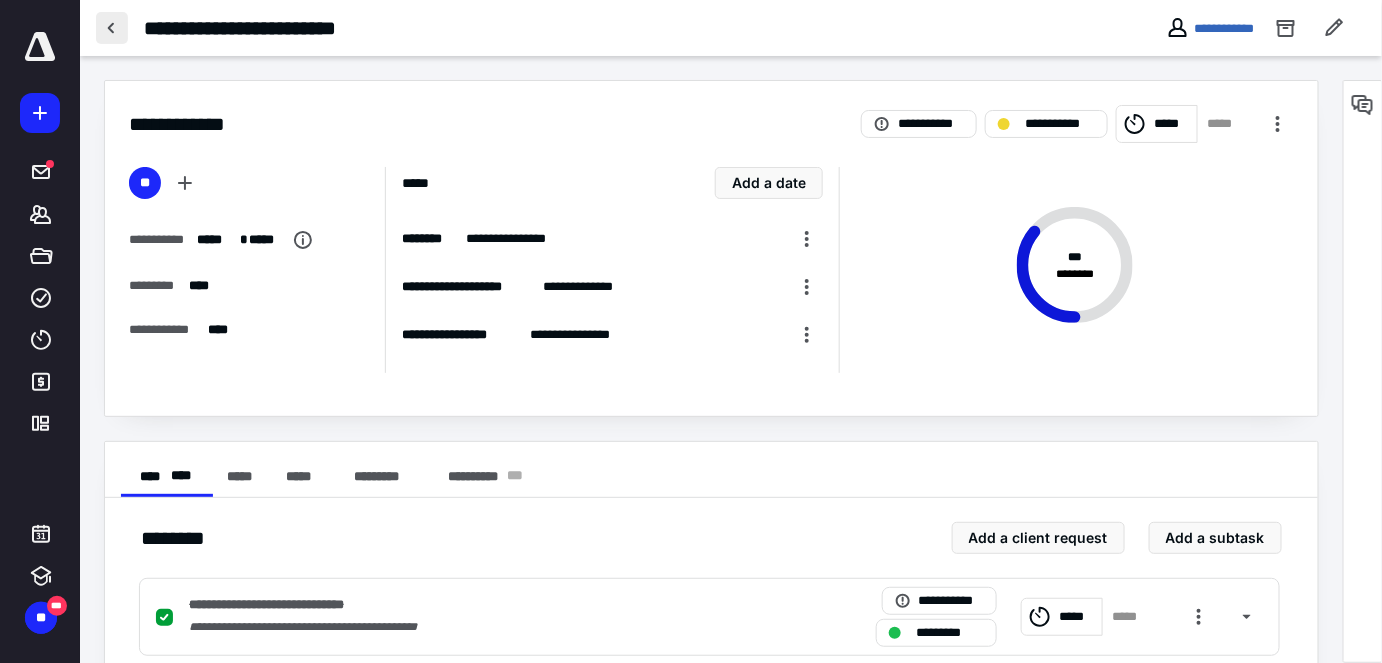 click at bounding box center [112, 28] 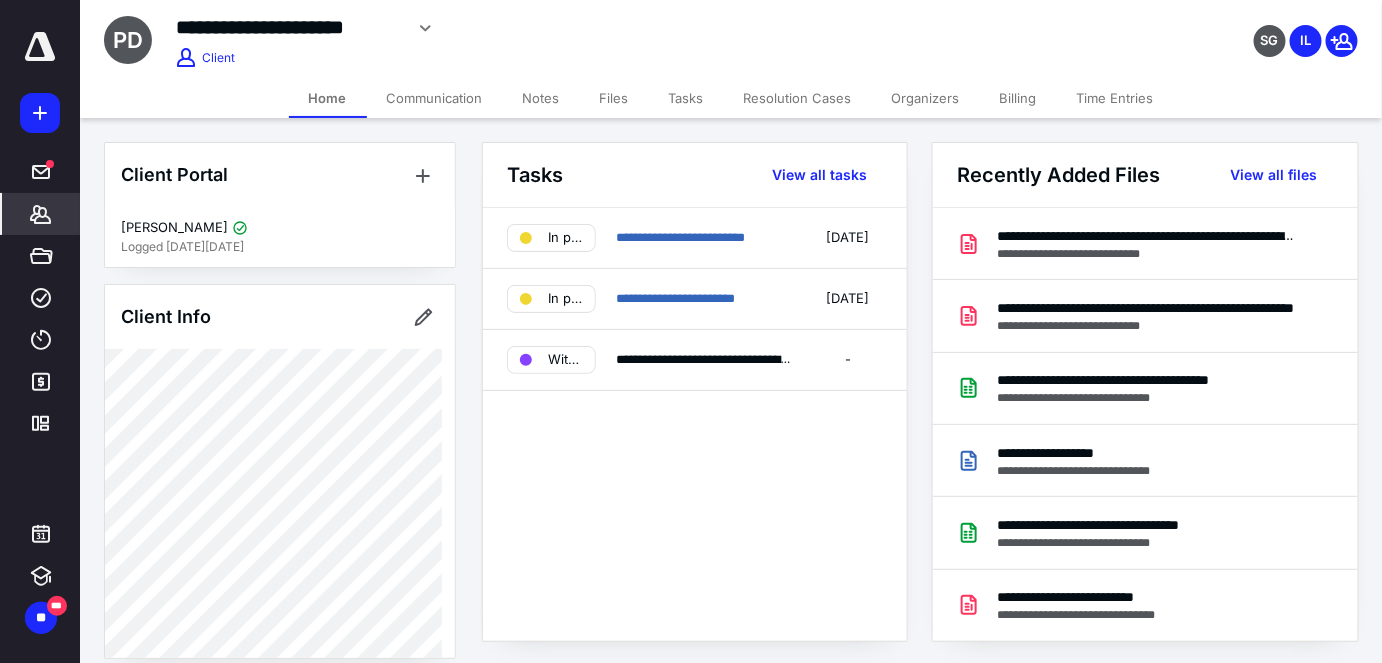 click on "Files" at bounding box center (614, 98) 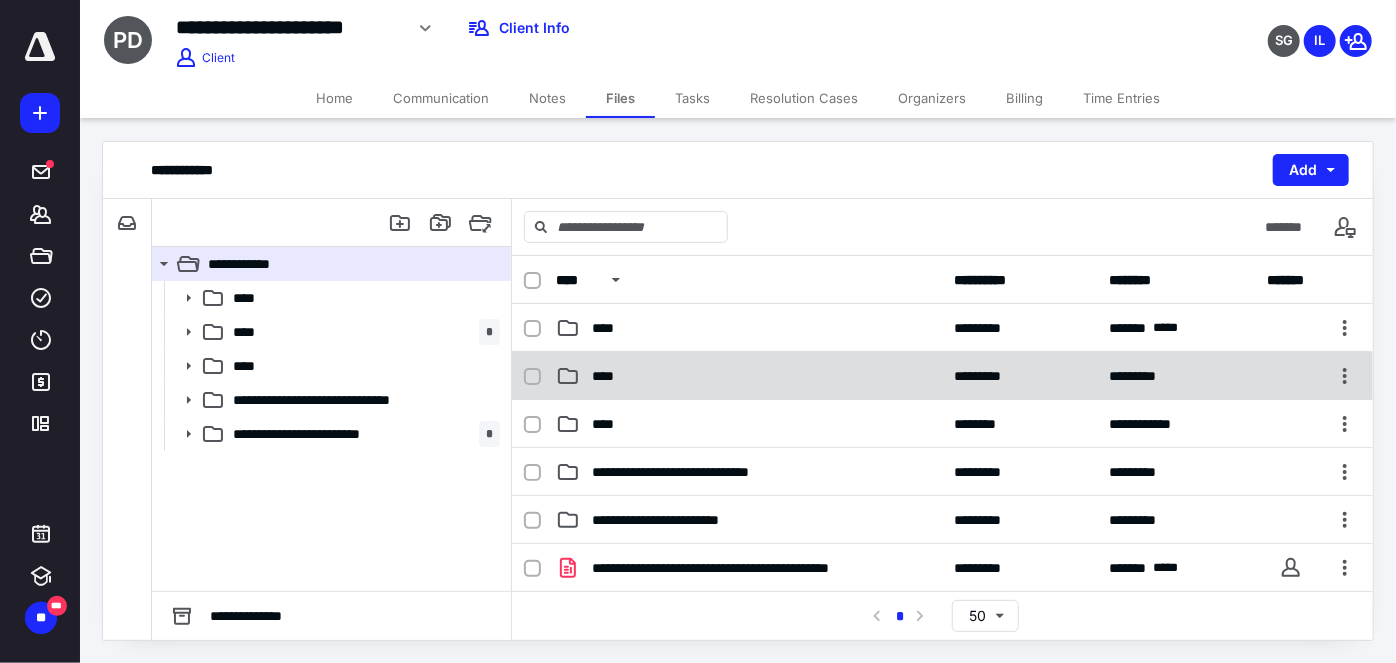 click on "****" at bounding box center (749, 376) 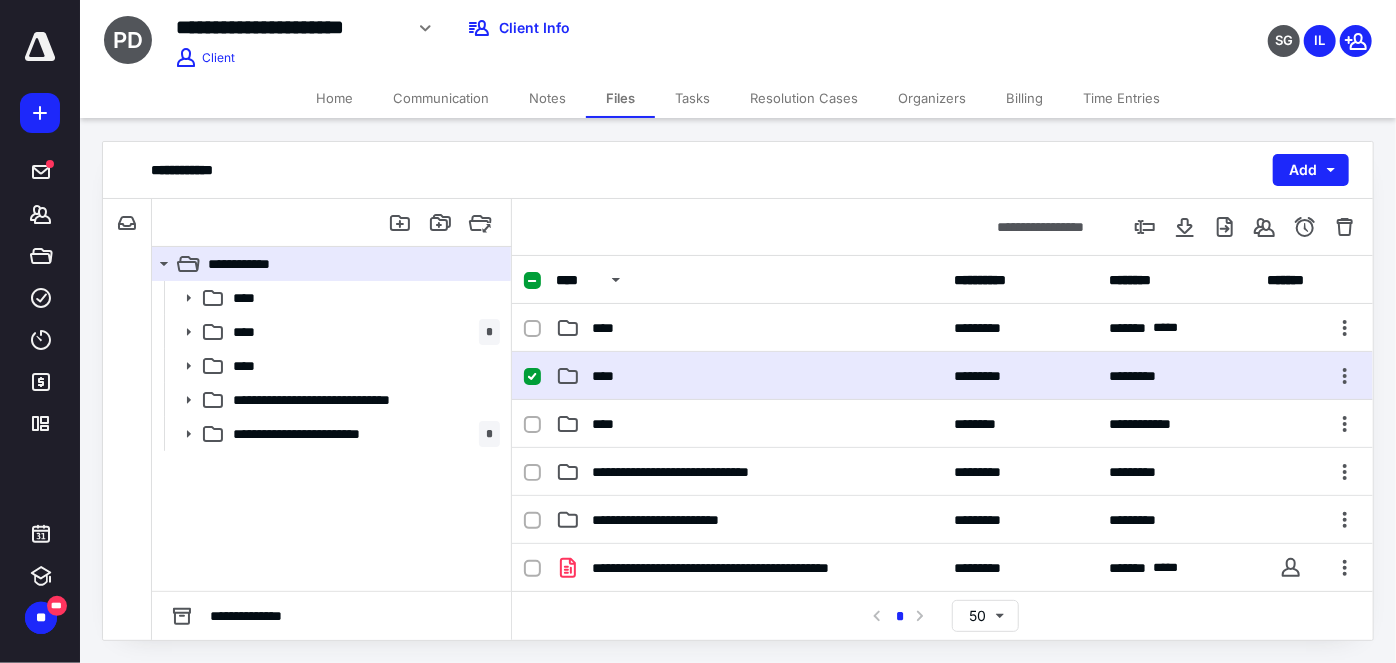 click on "****" at bounding box center (749, 376) 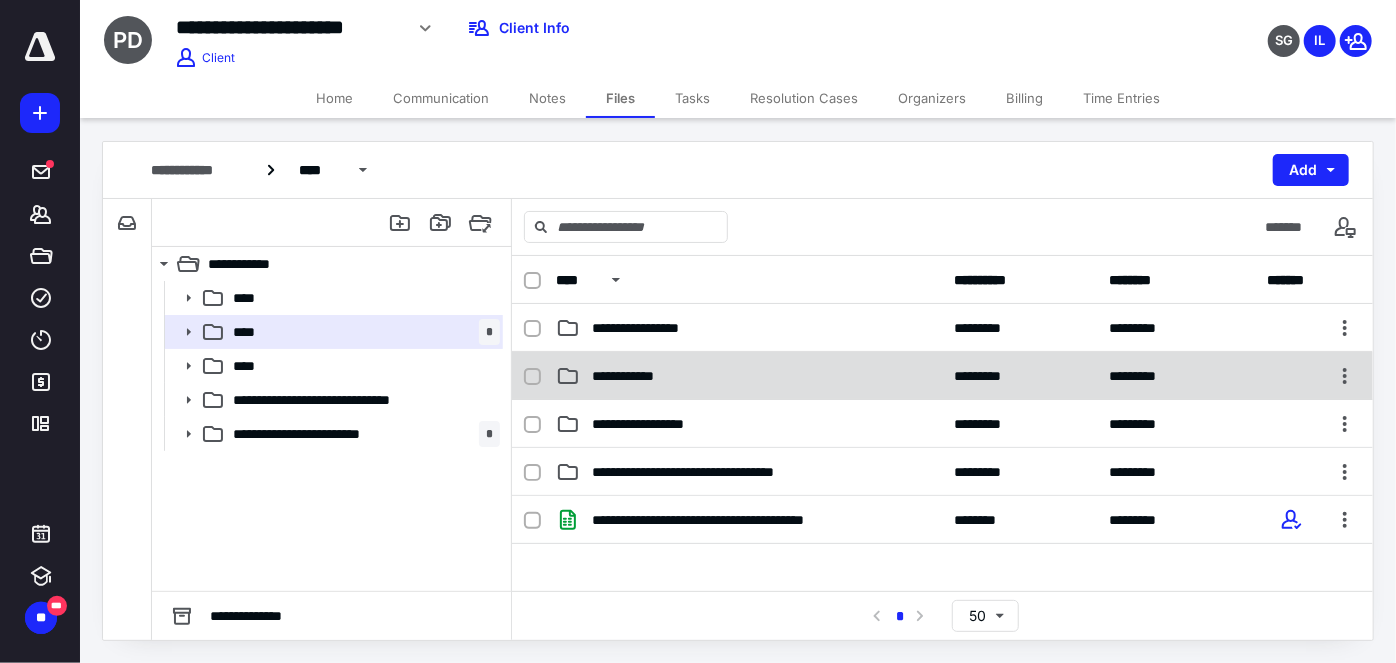 click on "**********" at bounding box center [749, 376] 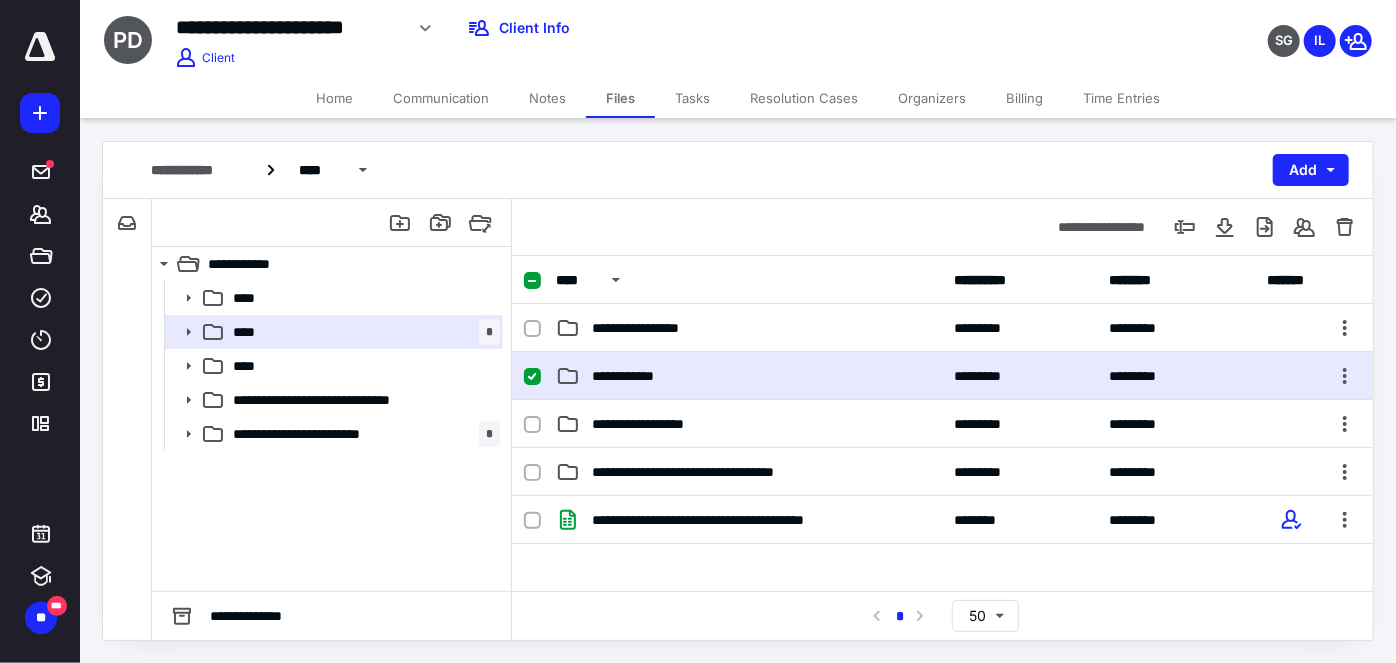 click on "**********" at bounding box center (749, 376) 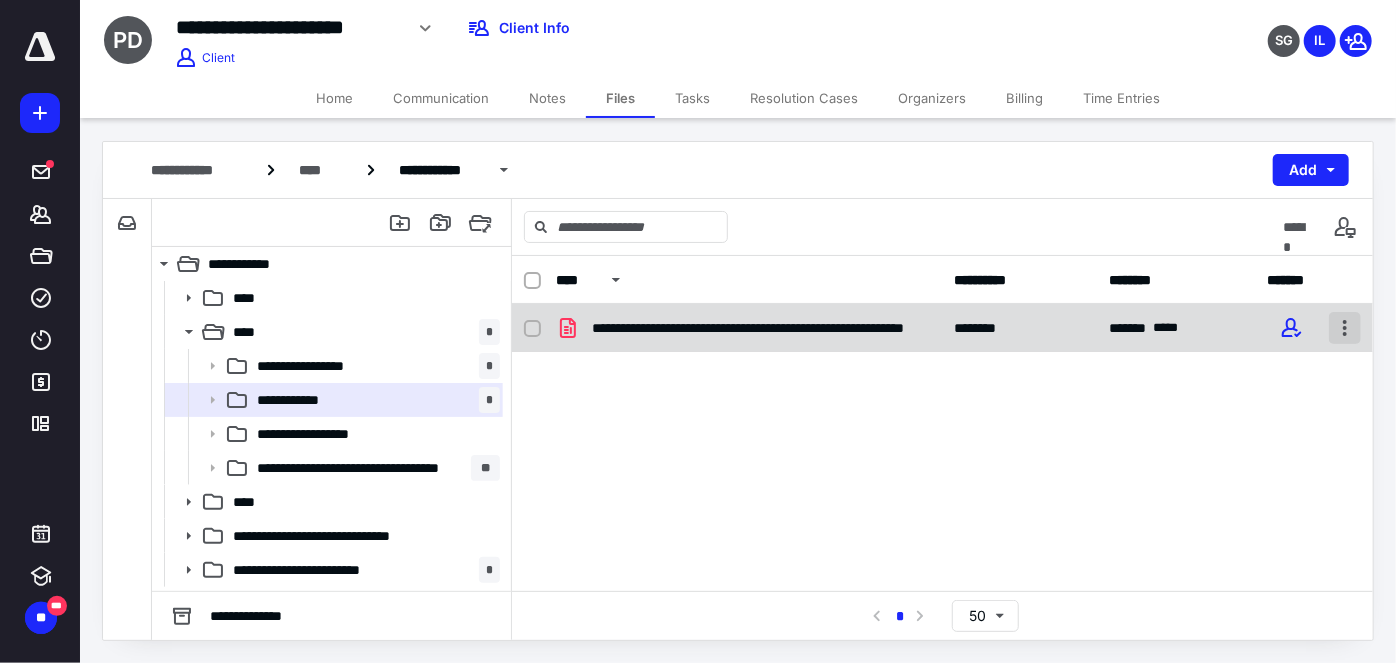 click at bounding box center (1345, 328) 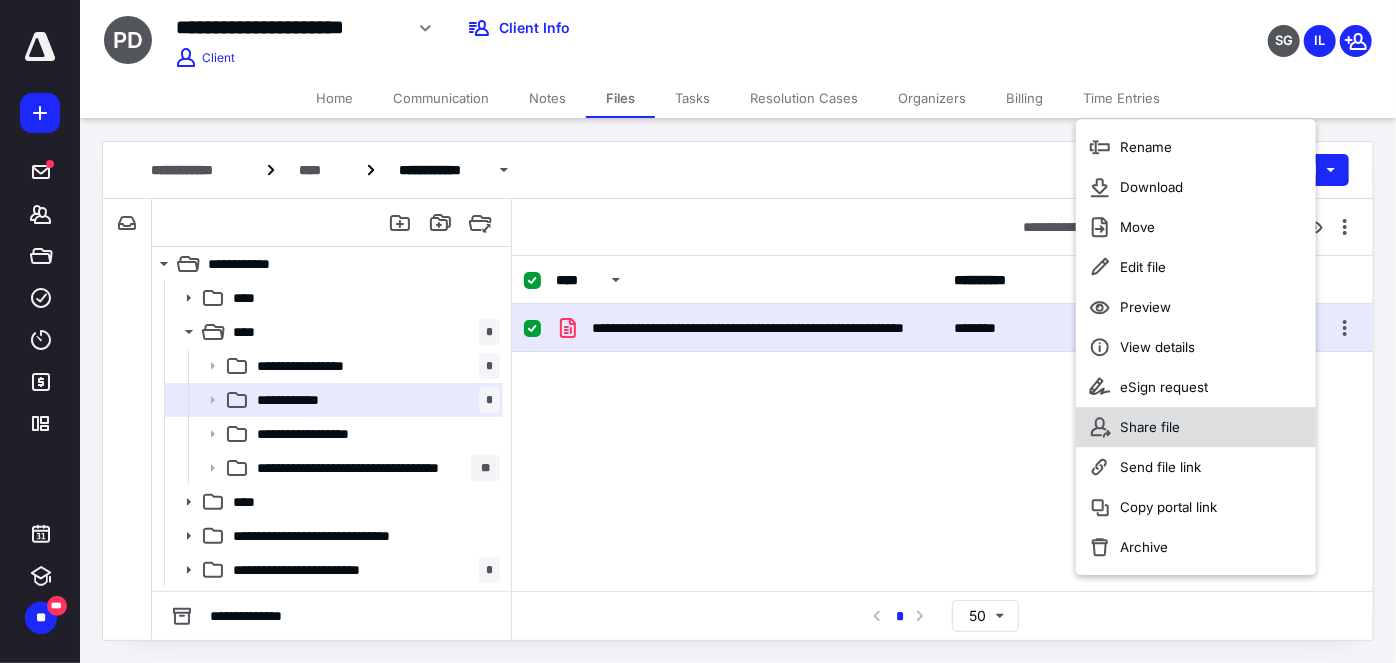 click on "Share file" at bounding box center [1196, 427] 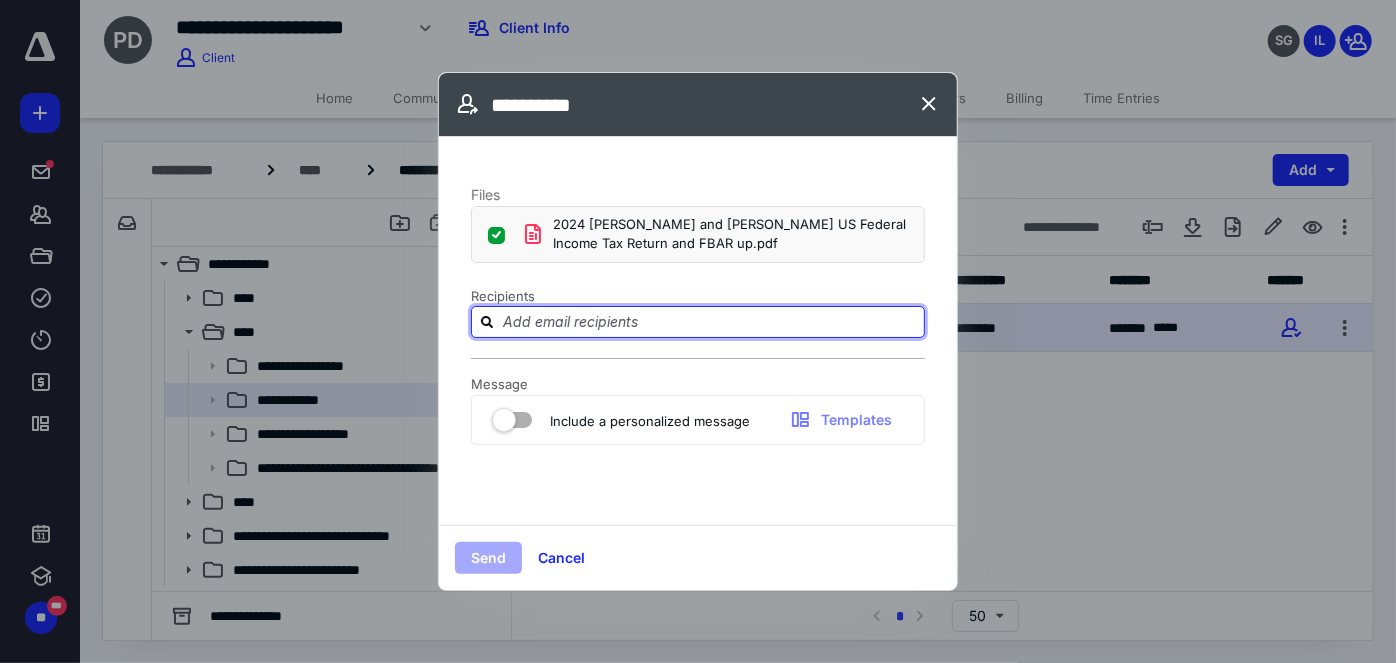 click at bounding box center [710, 321] 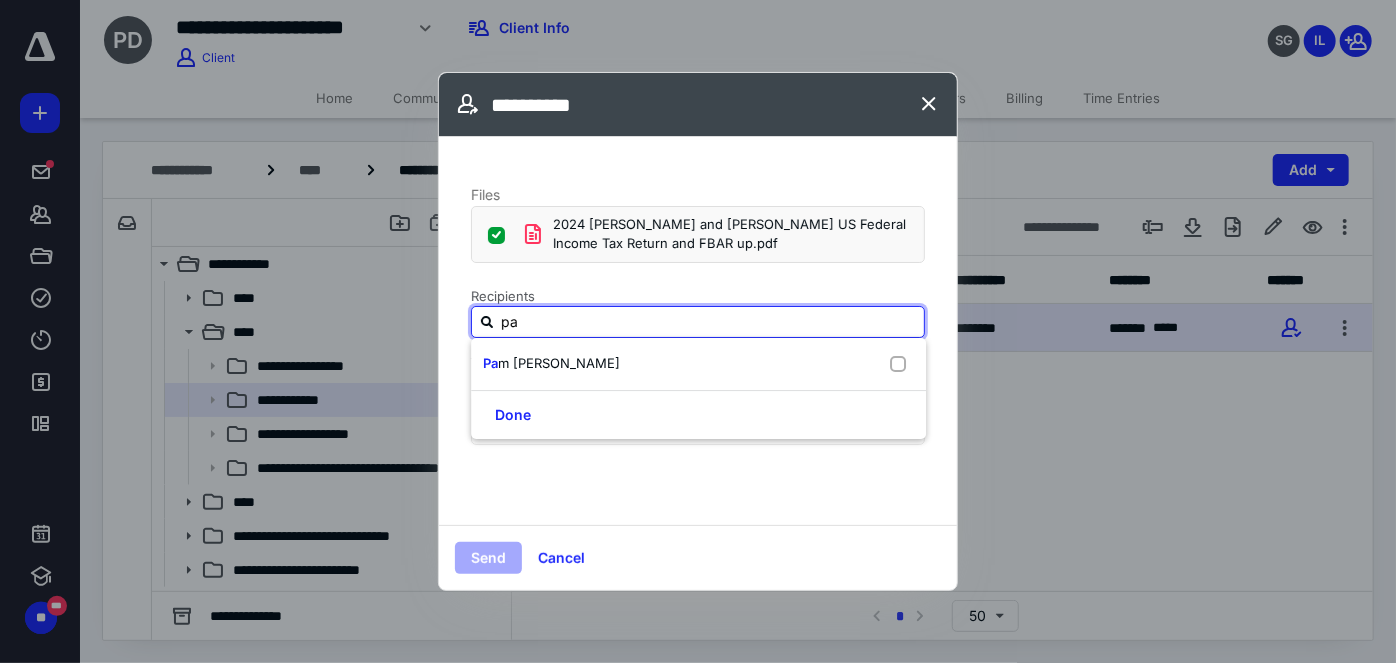 type on "[PERSON_NAME]" 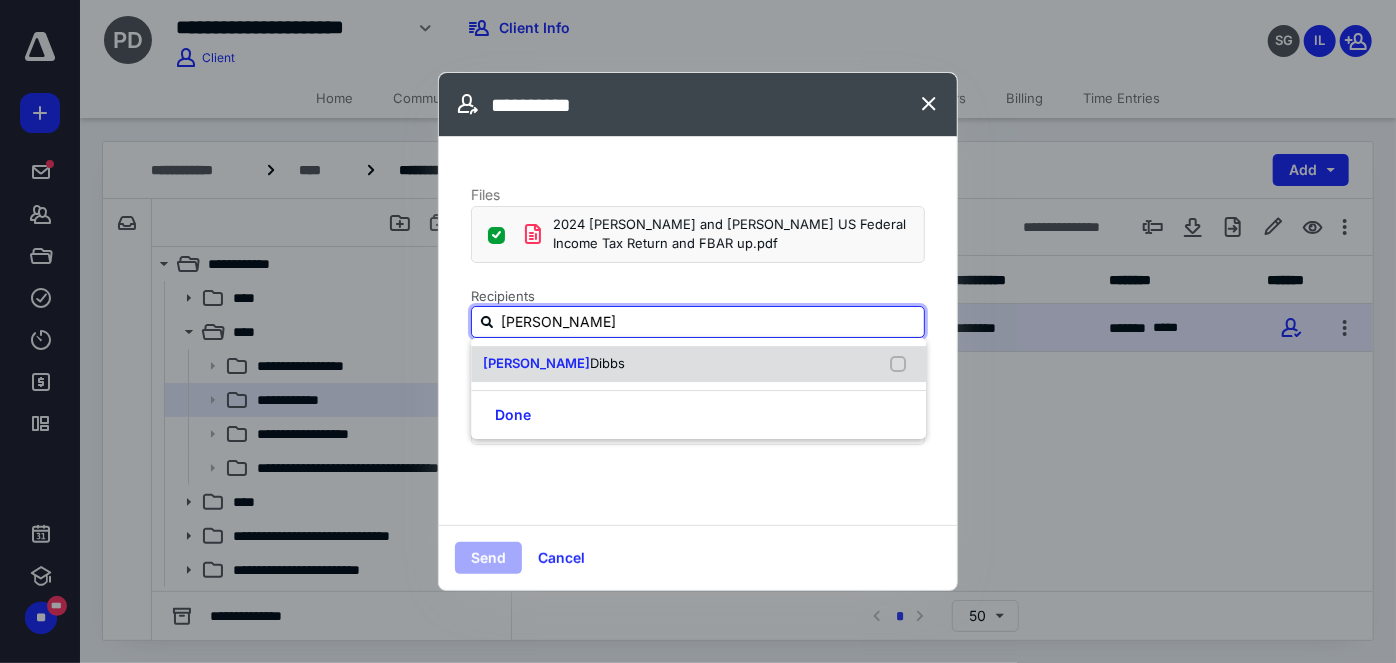 click on "[PERSON_NAME]" at bounding box center (698, 364) 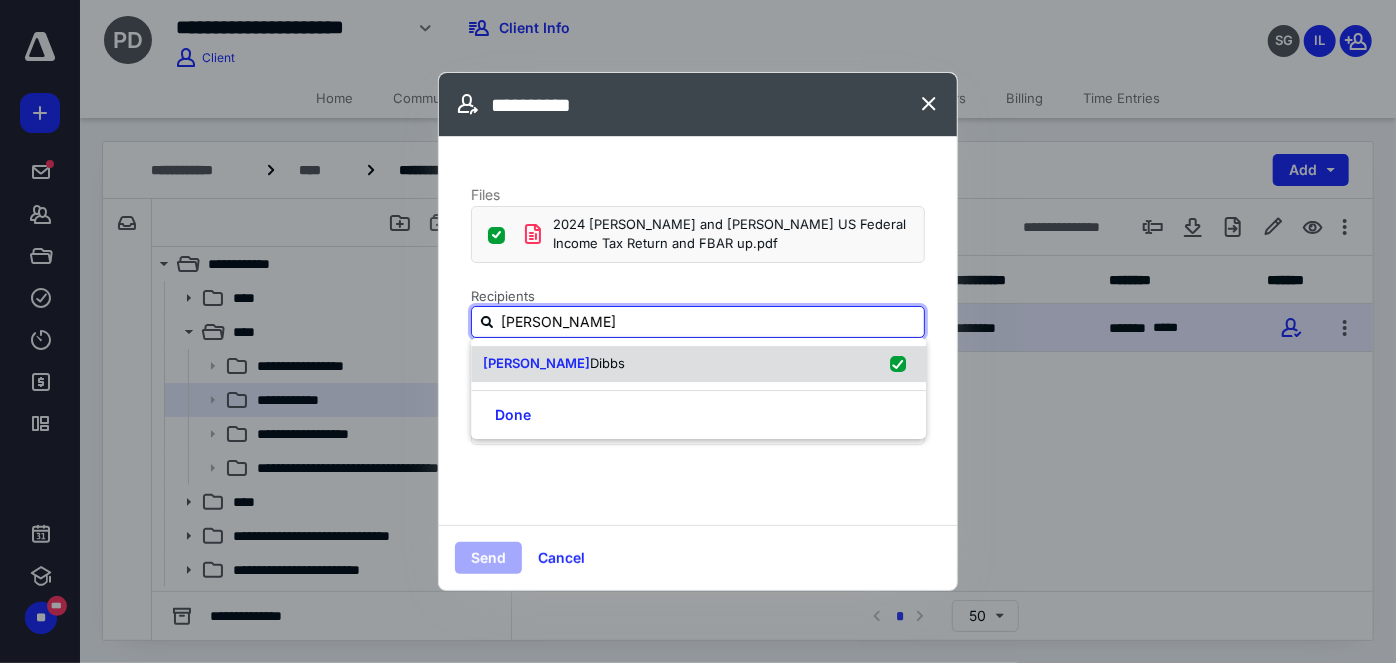 checkbox on "true" 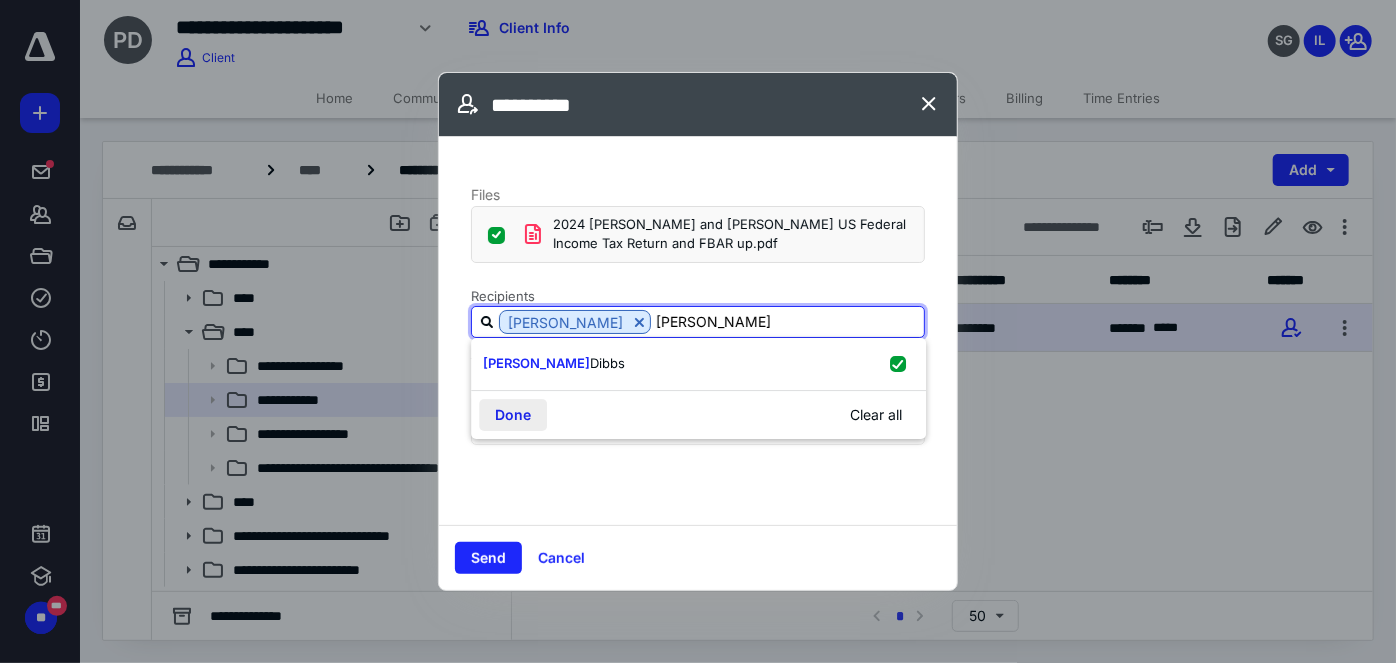 type on "[PERSON_NAME]" 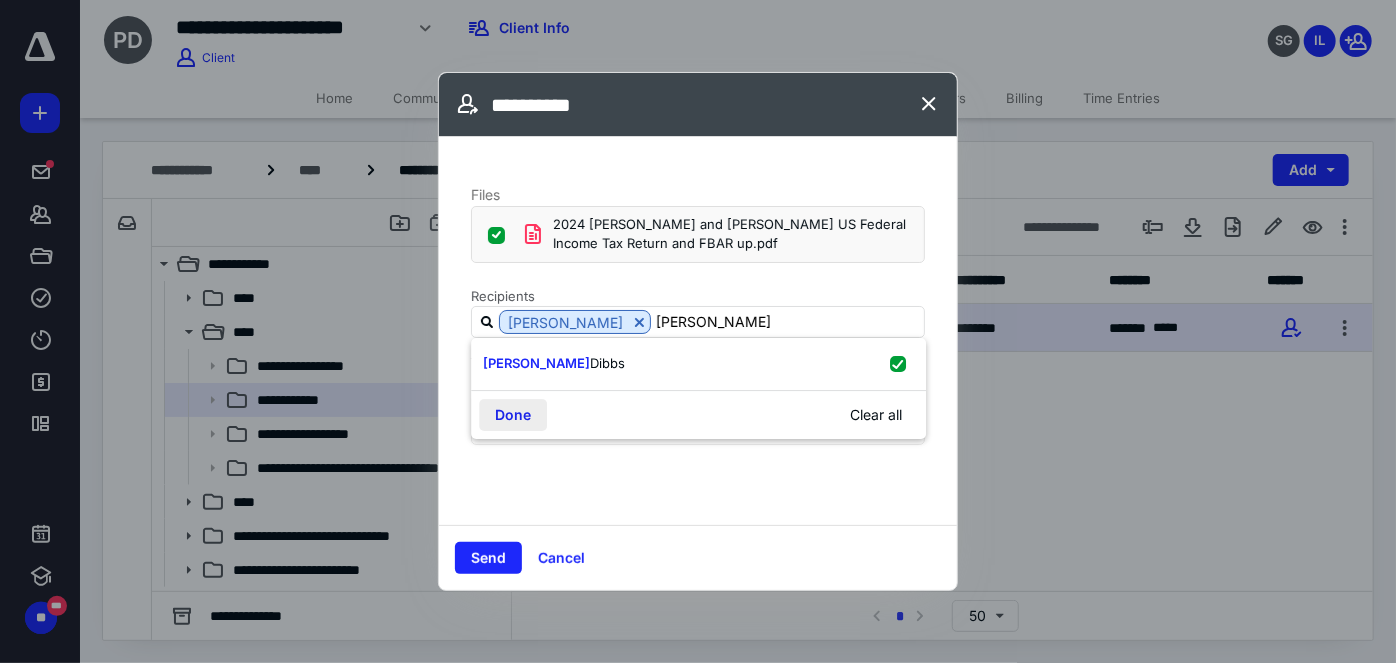 click on "Done" at bounding box center [513, 415] 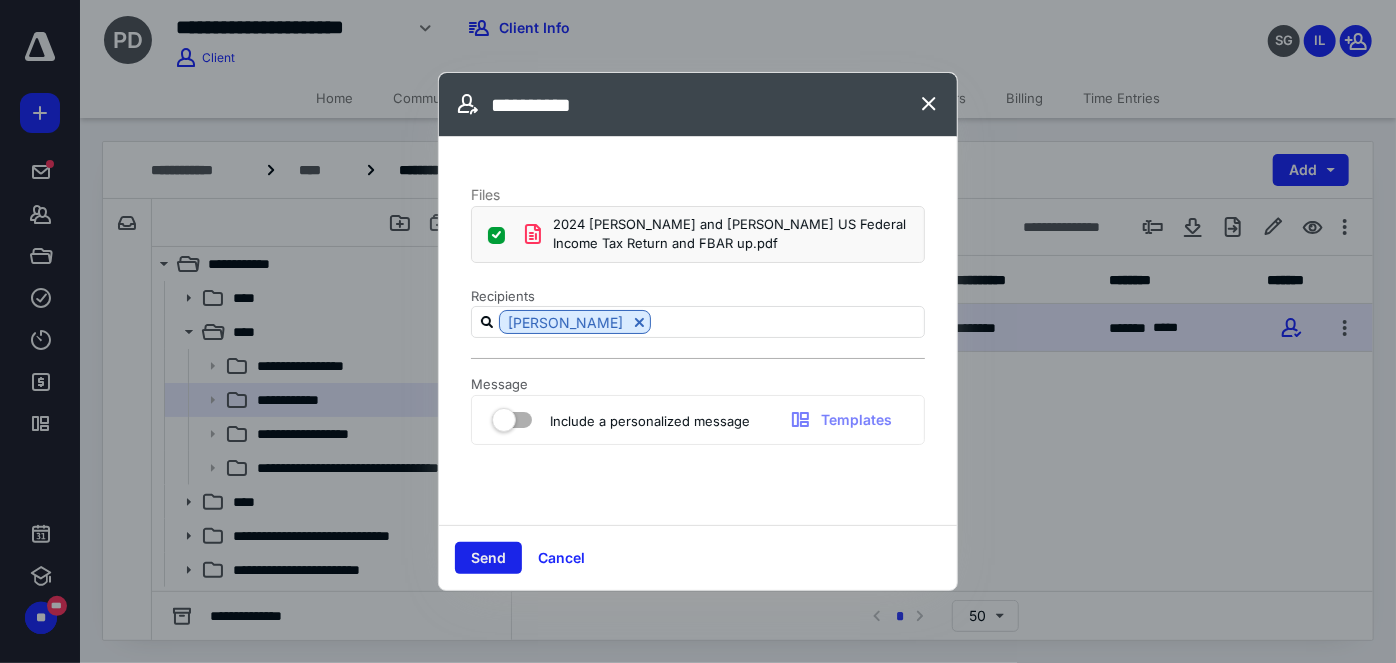 click on "Send" at bounding box center [488, 558] 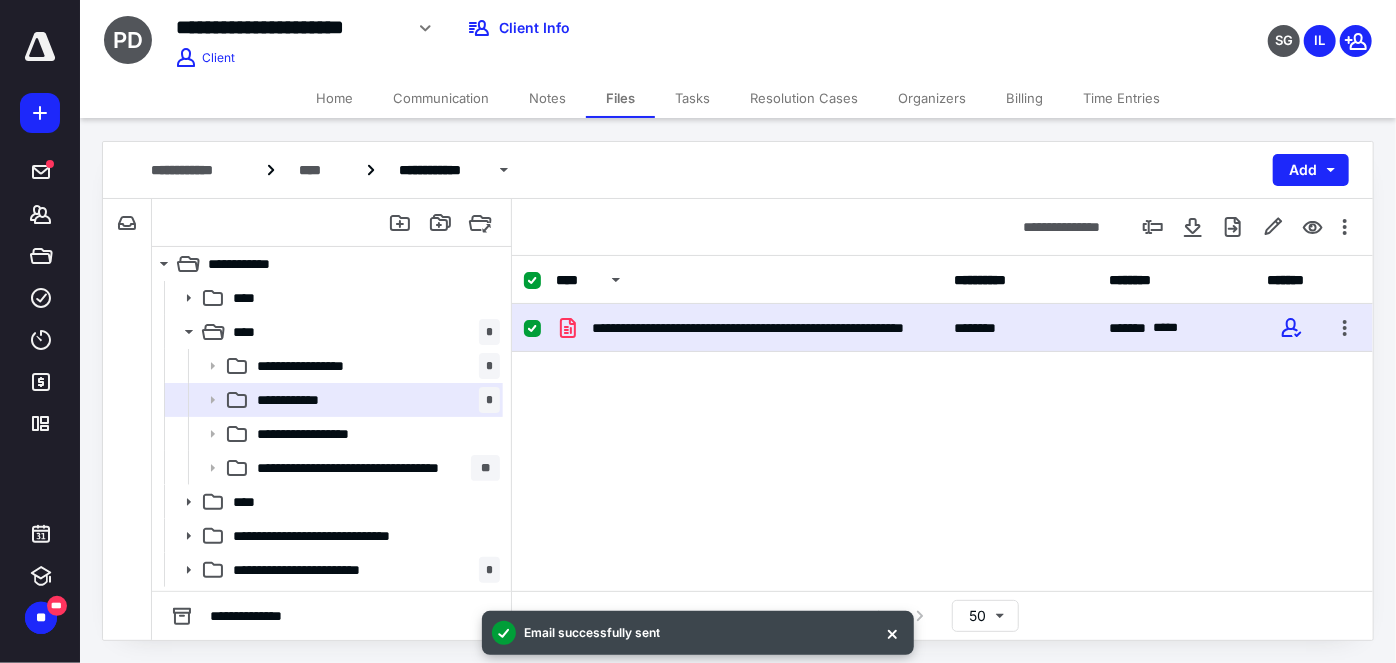 click on "**********" at bounding box center (738, 391) 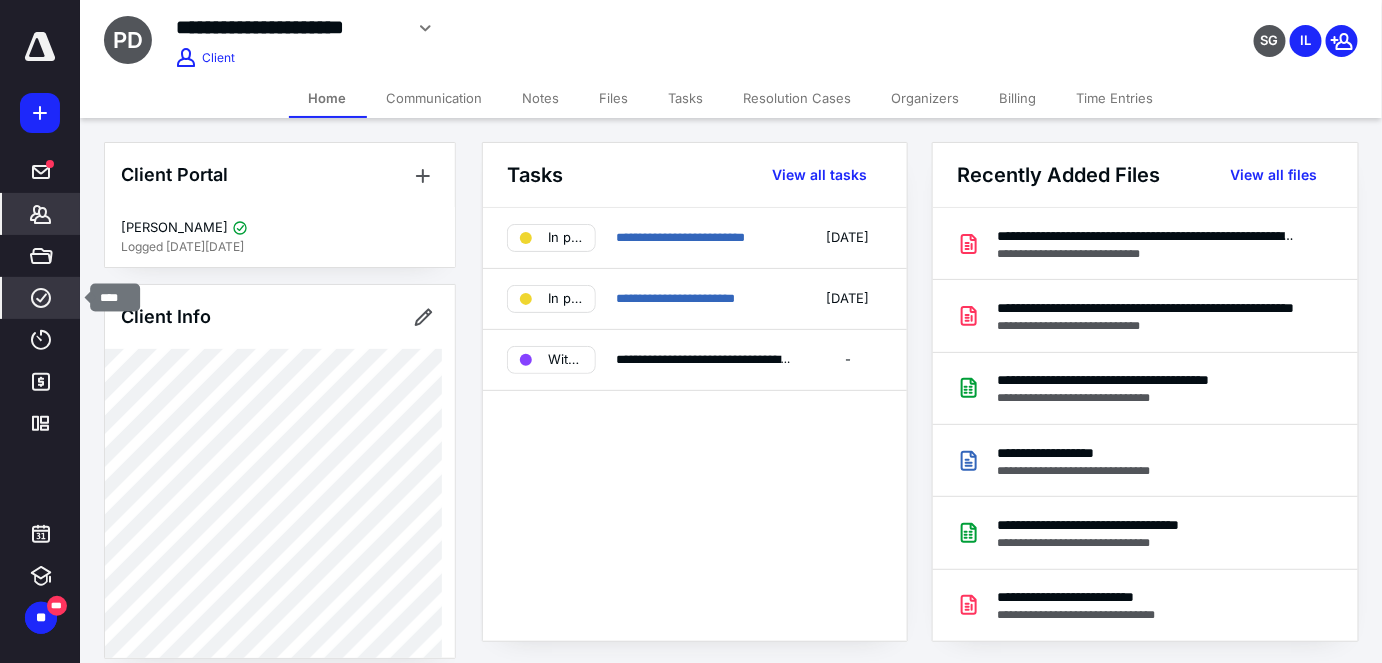 click 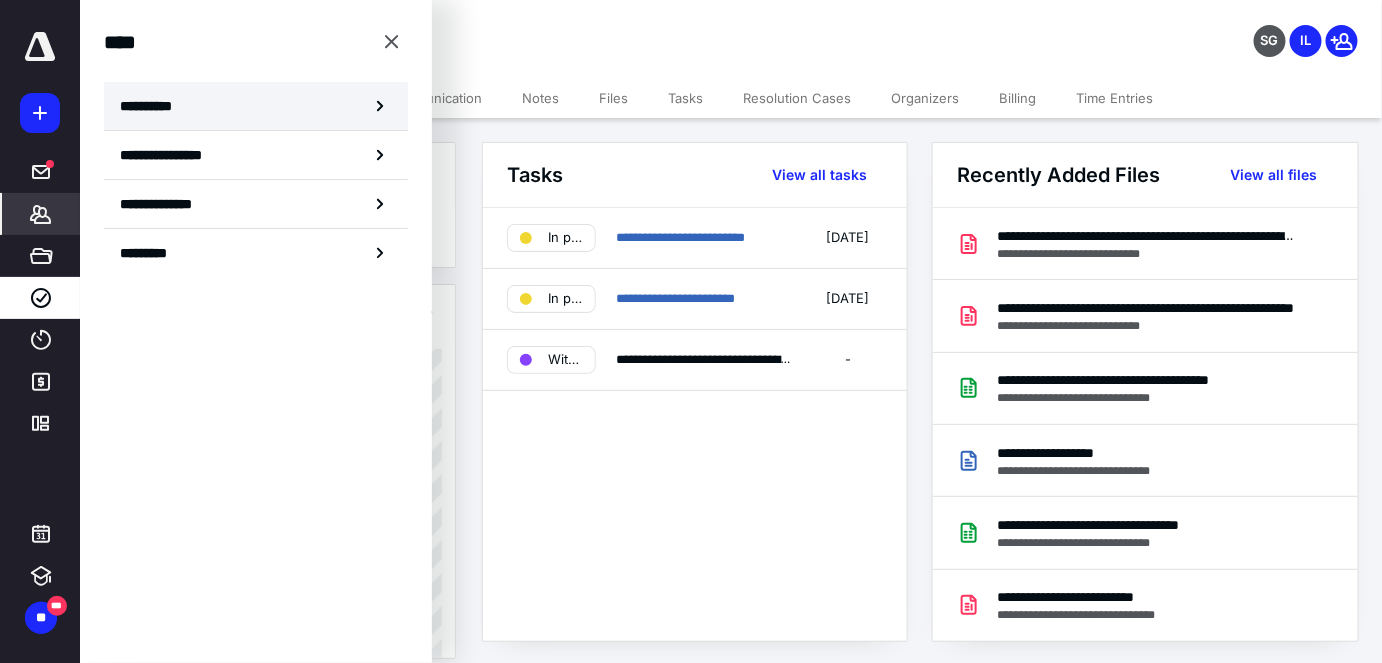 click on "**********" at bounding box center (153, 106) 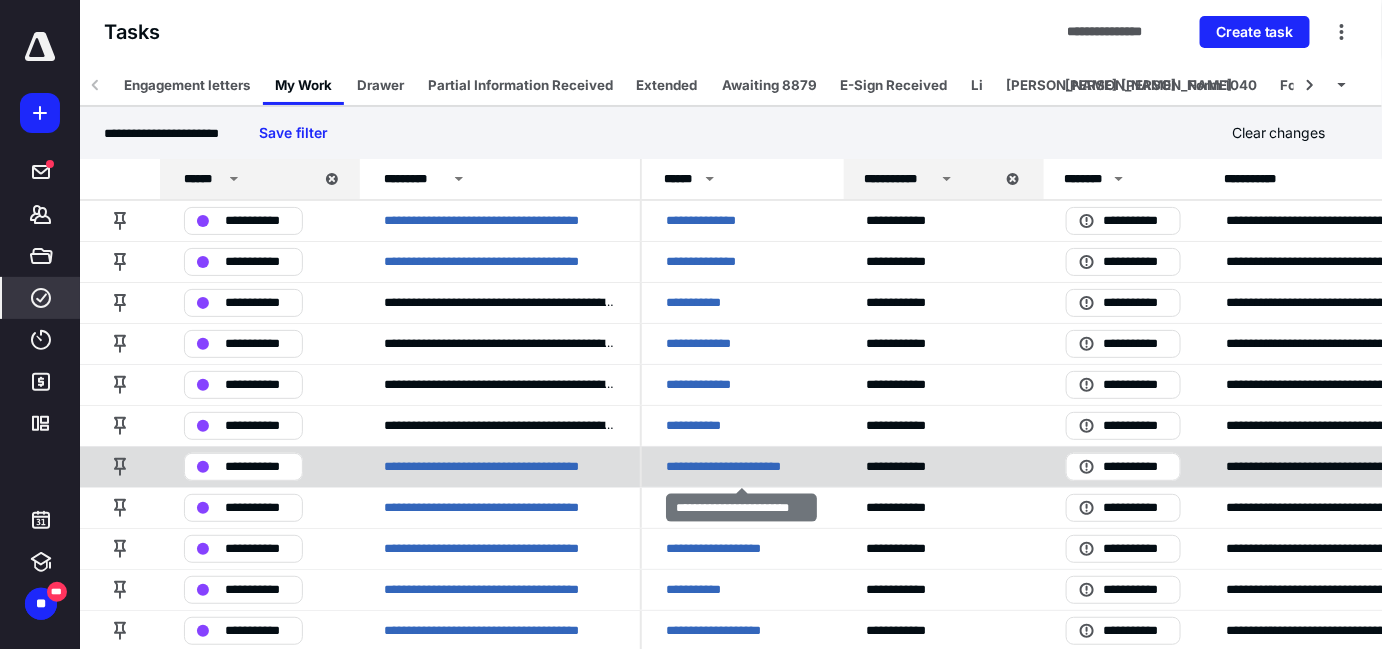 click on "**********" at bounding box center [736, 467] 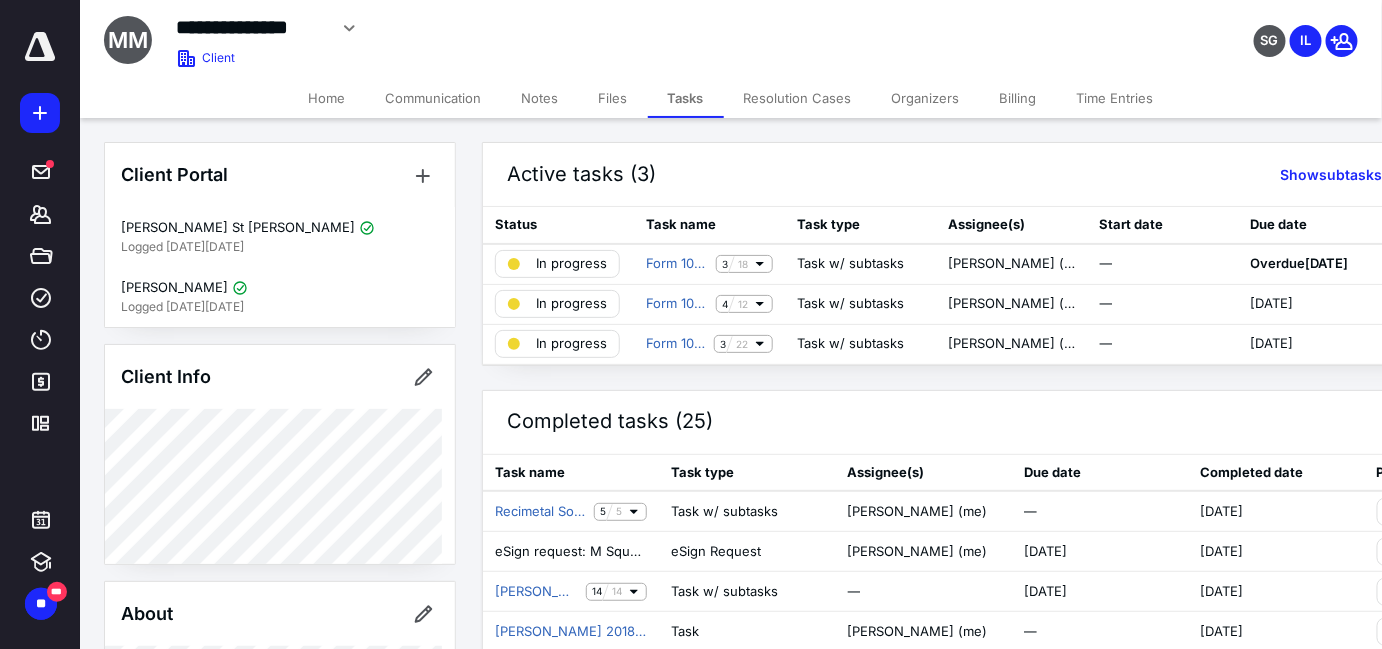 click on "Files" at bounding box center [613, 98] 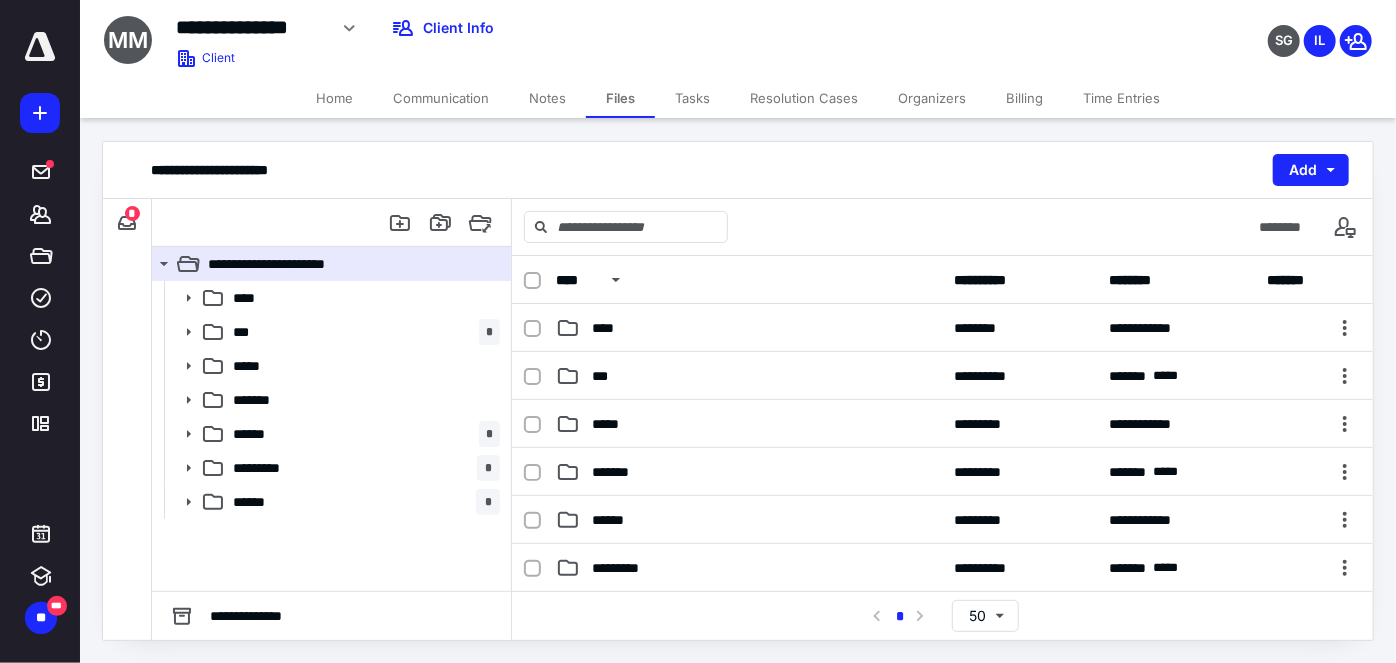 click on "Tasks" at bounding box center (692, 98) 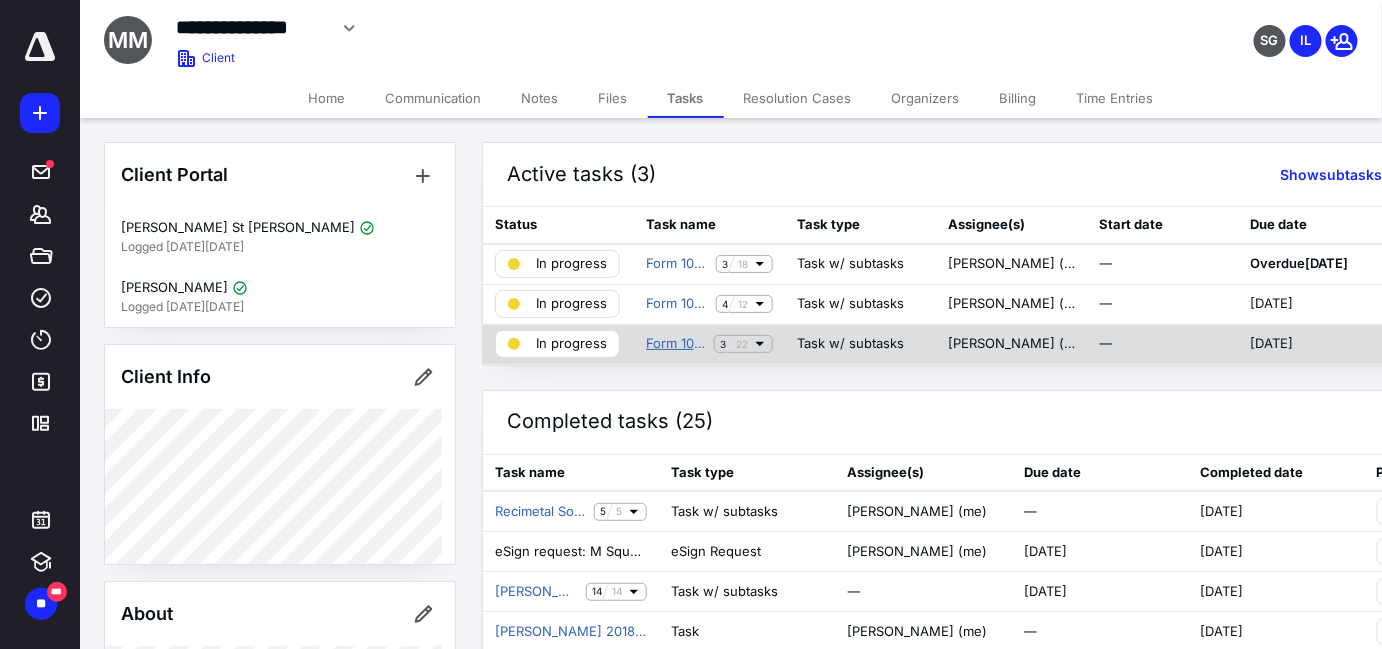 click on "Form 1040 (Time Billing)" at bounding box center [676, 344] 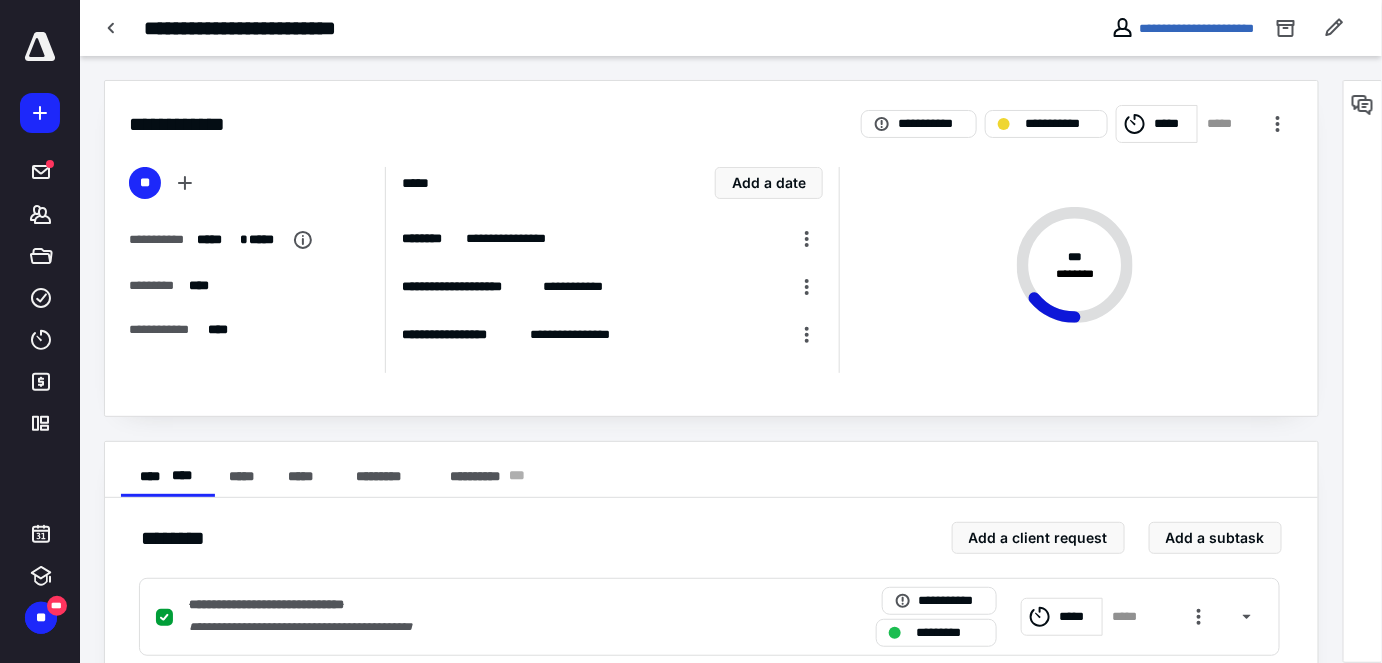 scroll, scrollTop: 528, scrollLeft: 0, axis: vertical 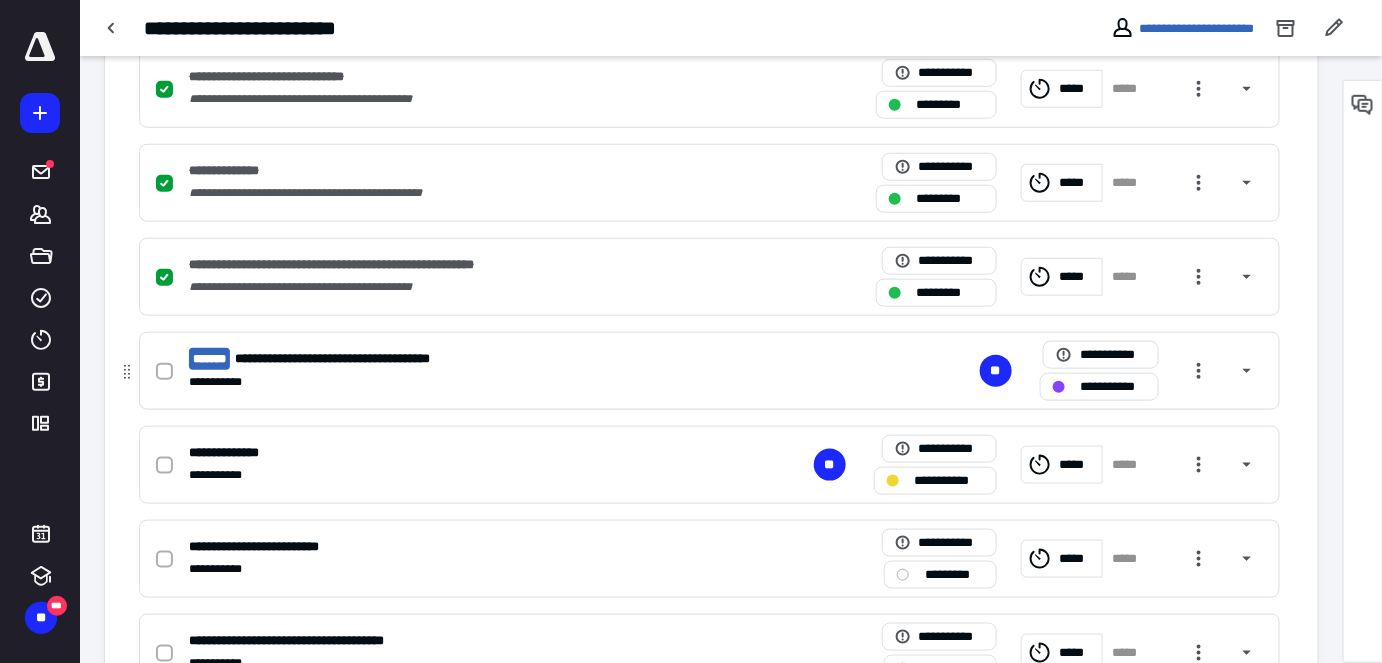 click 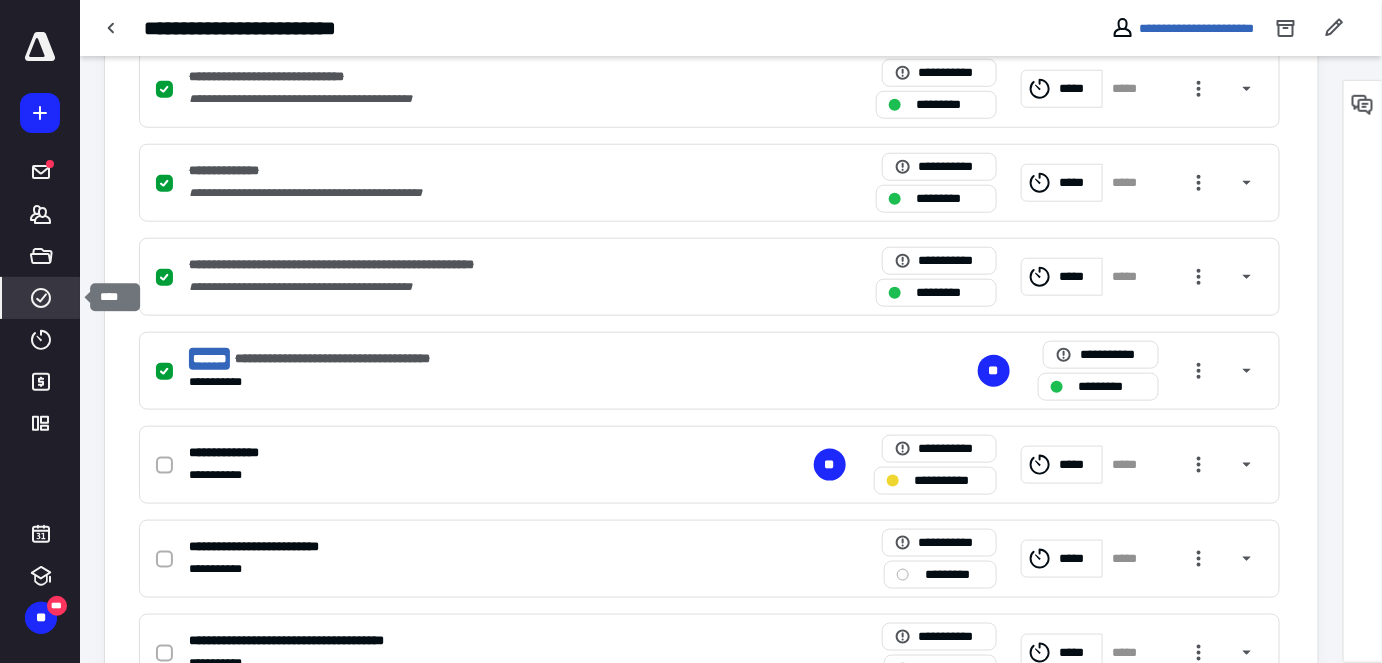 click 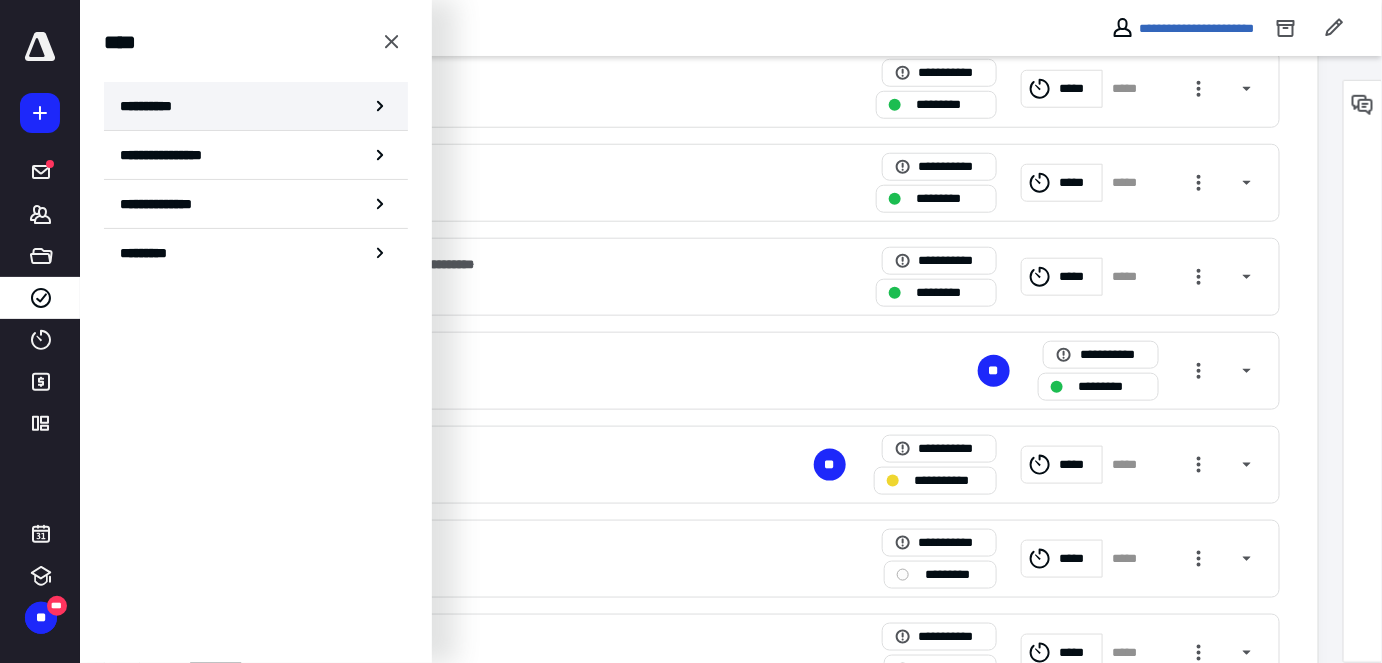 click on "**********" at bounding box center (256, 106) 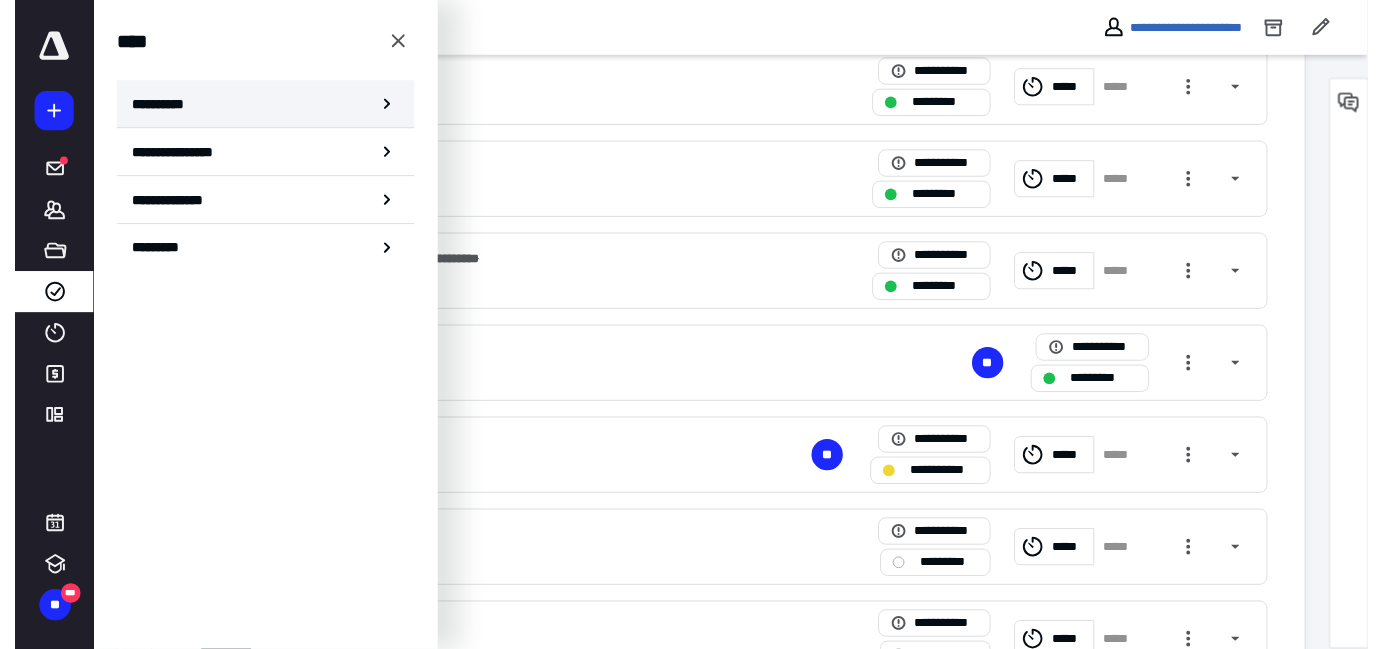 scroll, scrollTop: 0, scrollLeft: 0, axis: both 